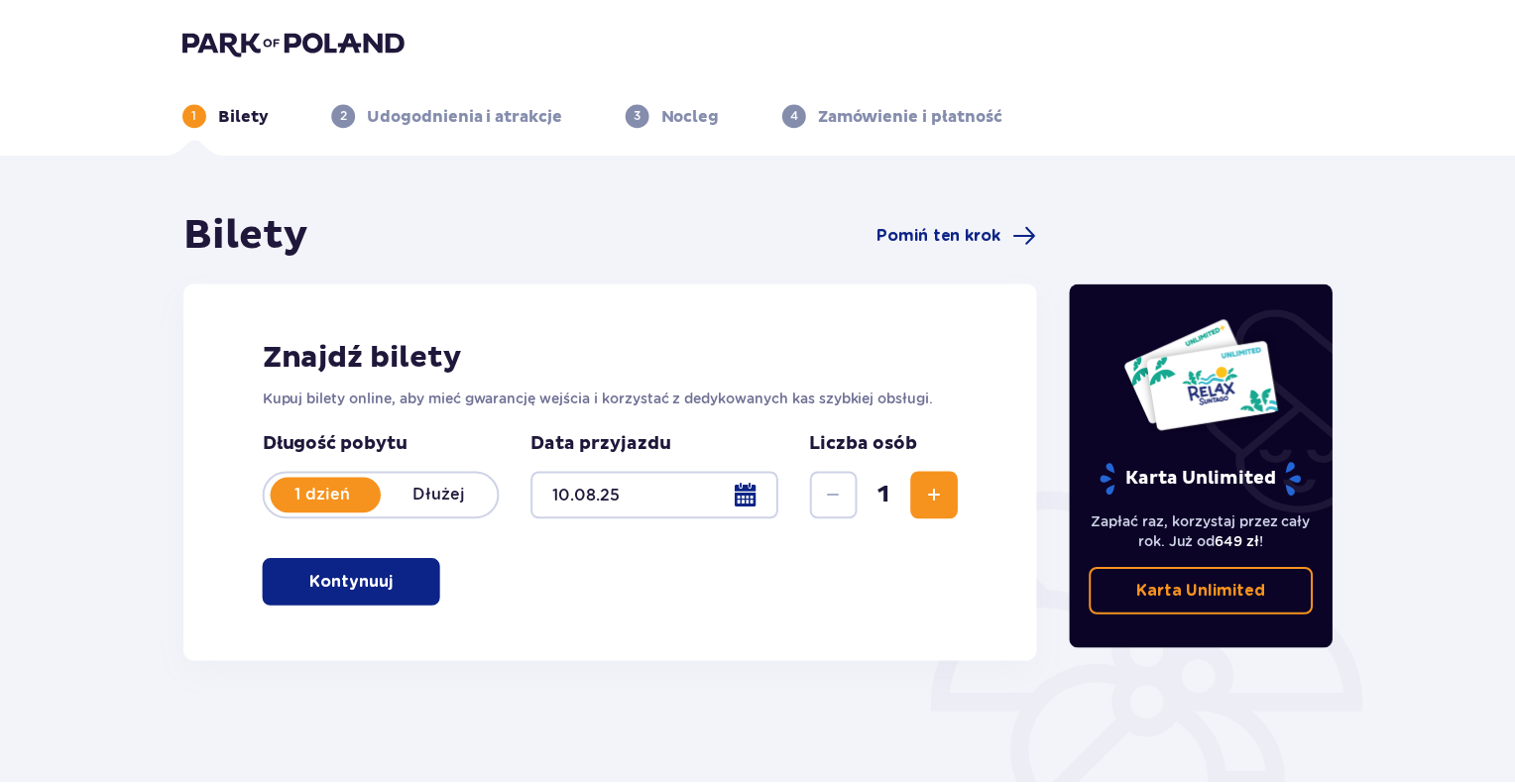 scroll, scrollTop: 0, scrollLeft: 0, axis: both 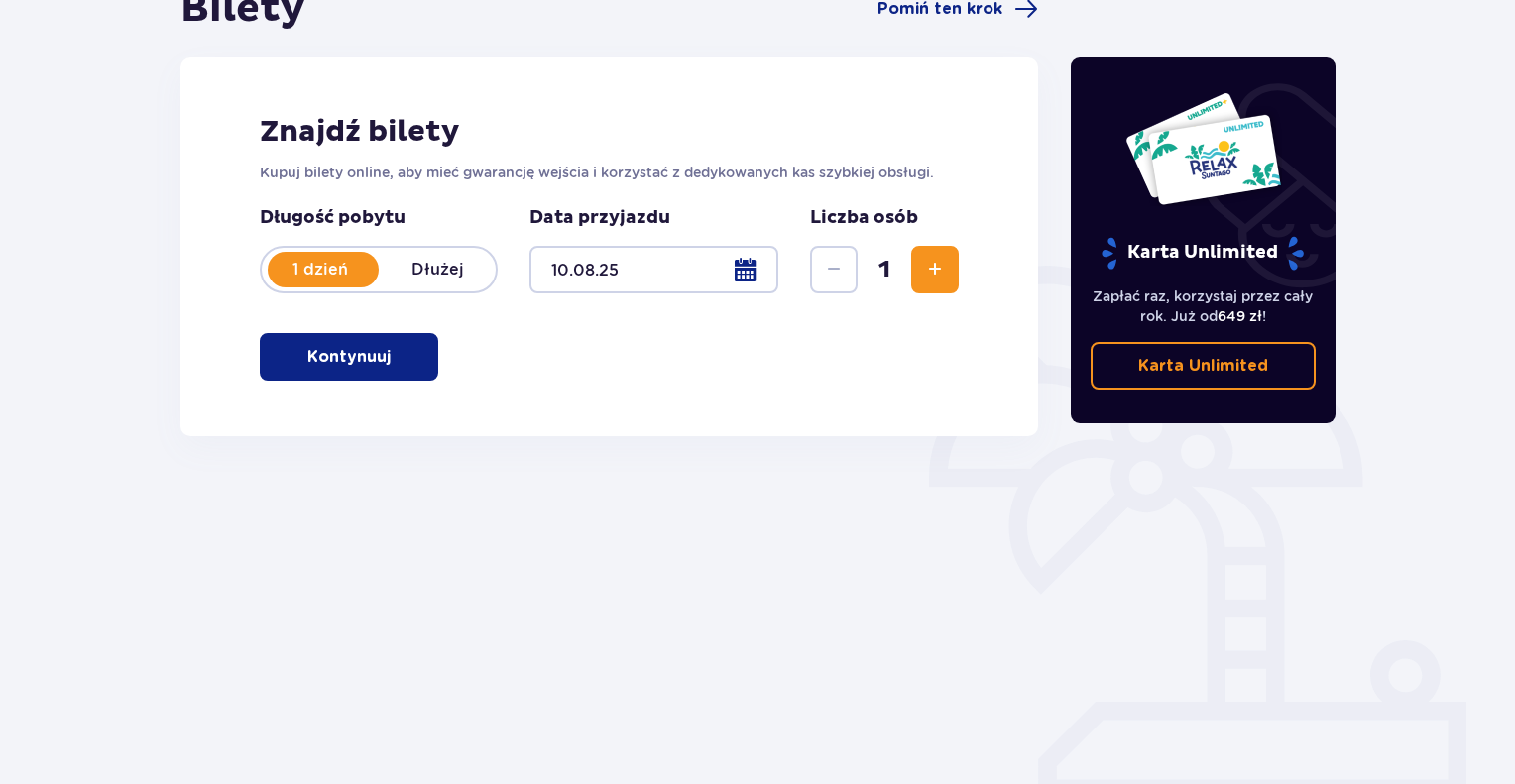 click on "Kontynuuj" at bounding box center (349, 357) 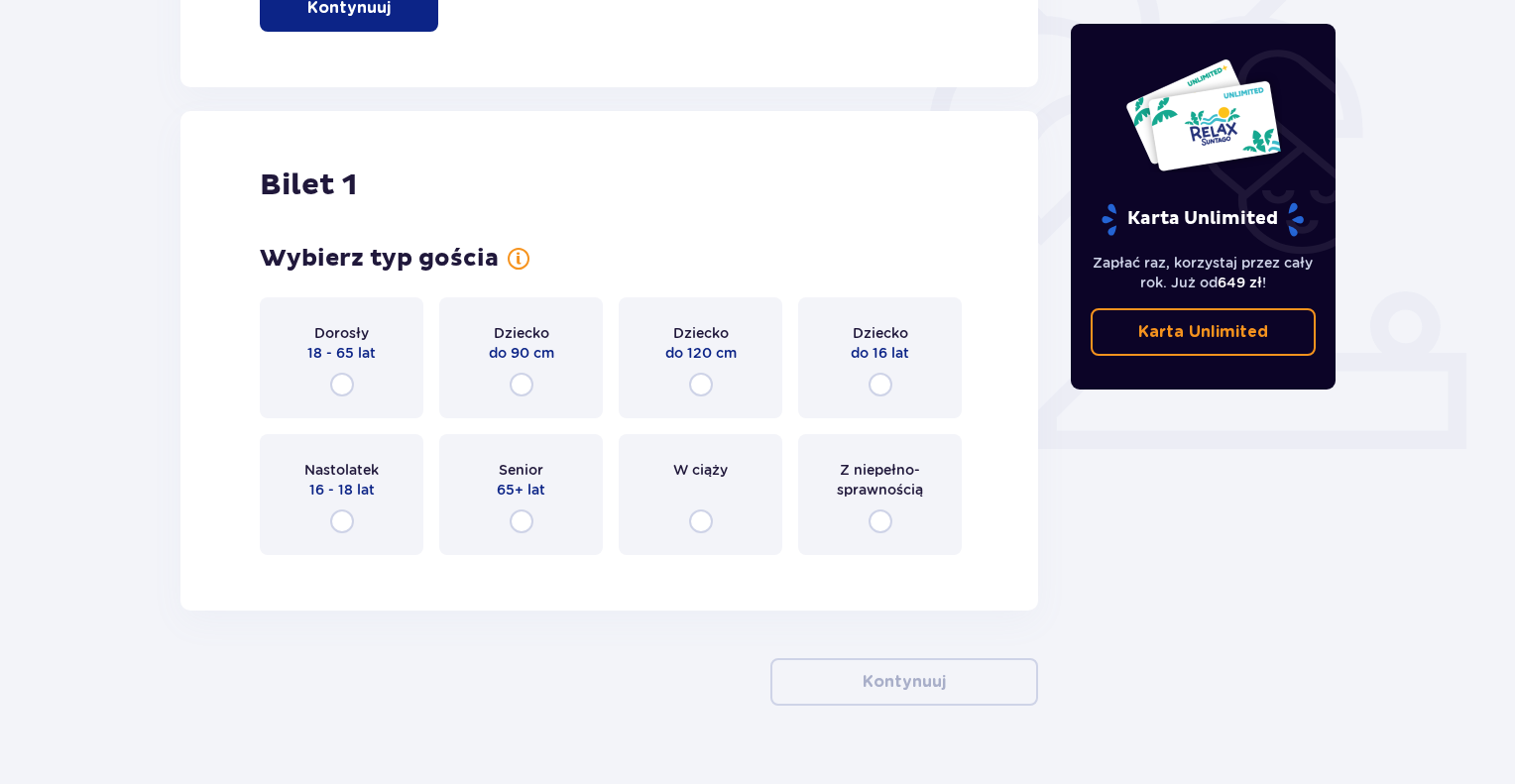 scroll, scrollTop: 615, scrollLeft: 0, axis: vertical 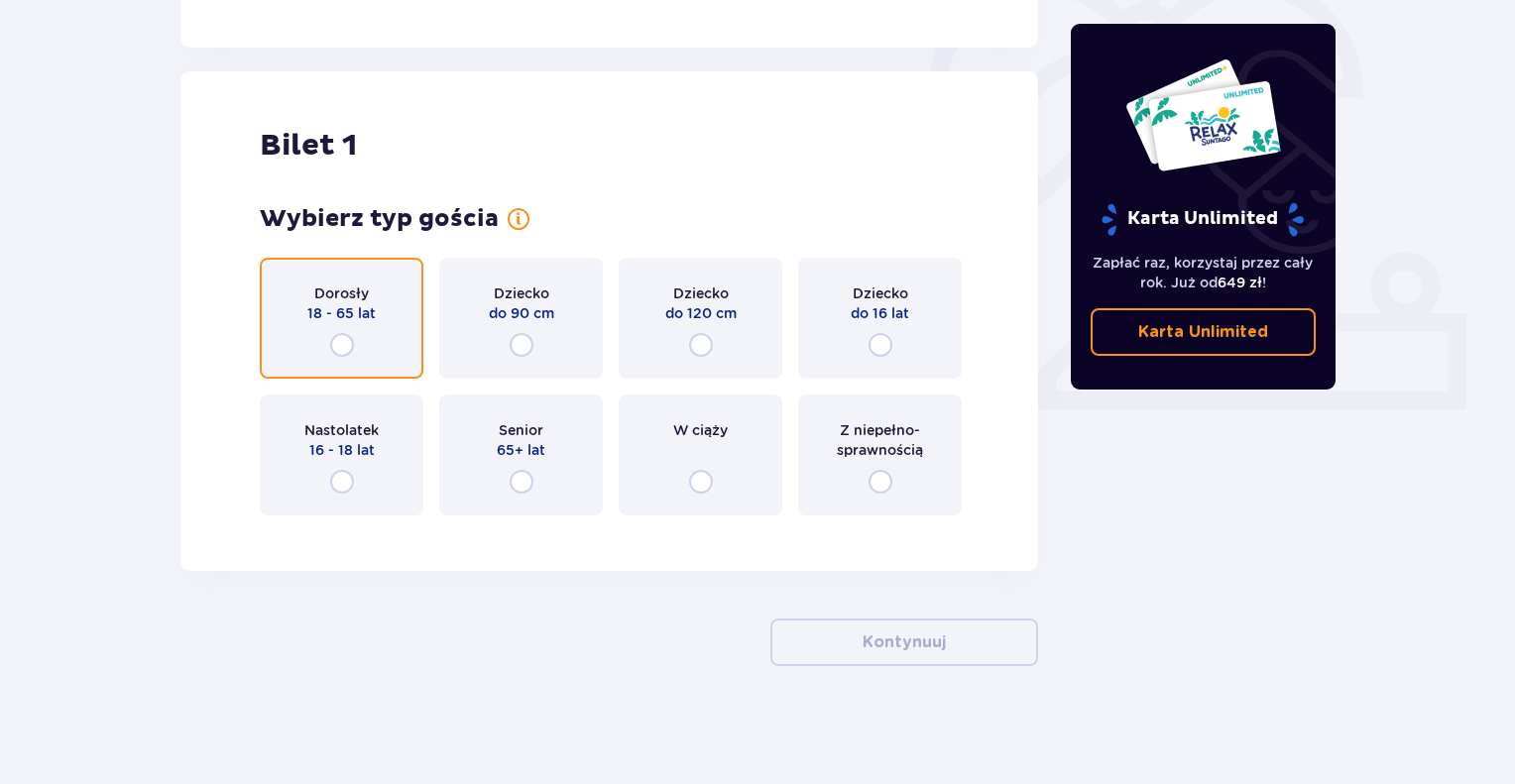 click at bounding box center (342, 345) 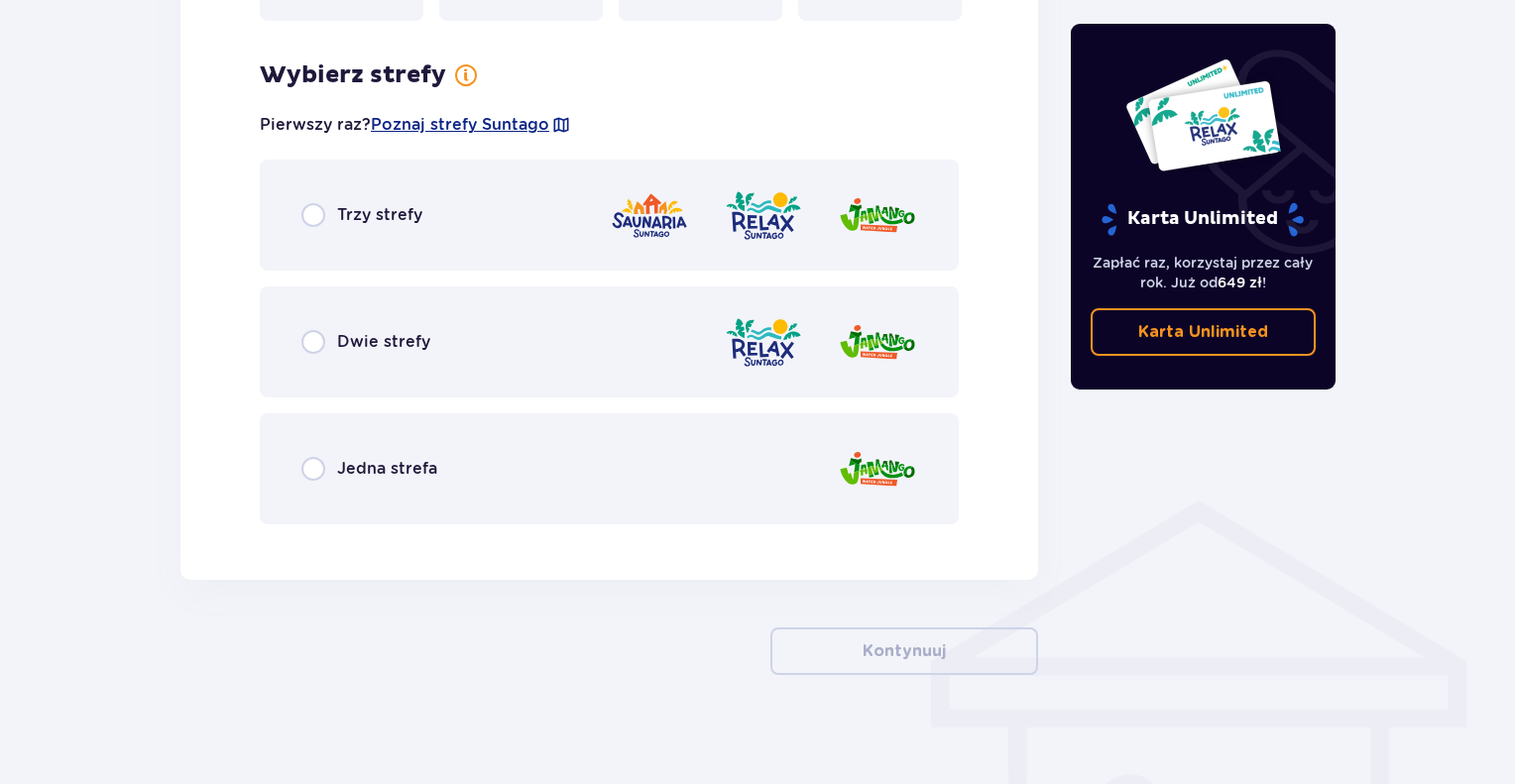 scroll, scrollTop: 1118, scrollLeft: 0, axis: vertical 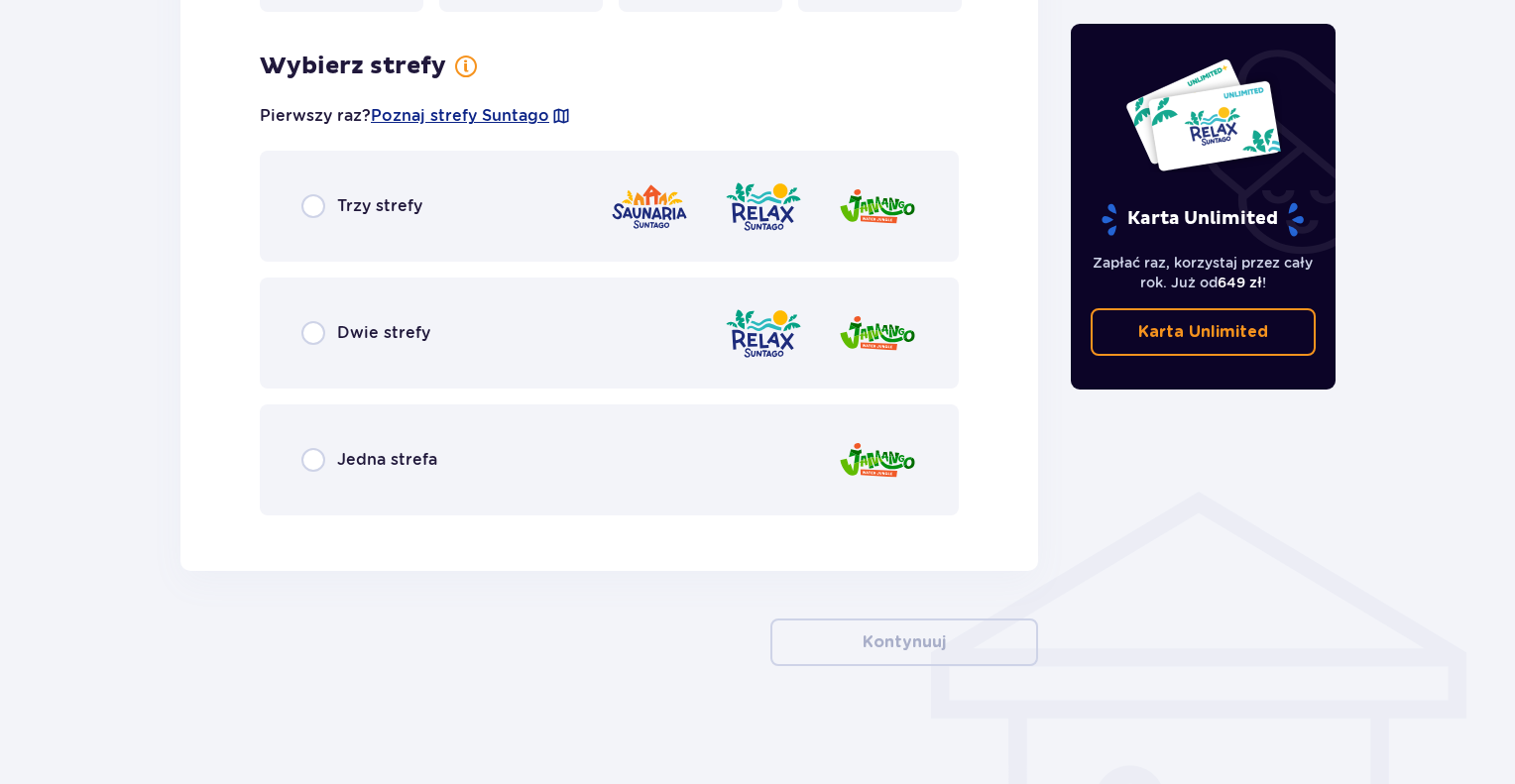 click on "Dwie strefy" at bounding box center [384, 333] 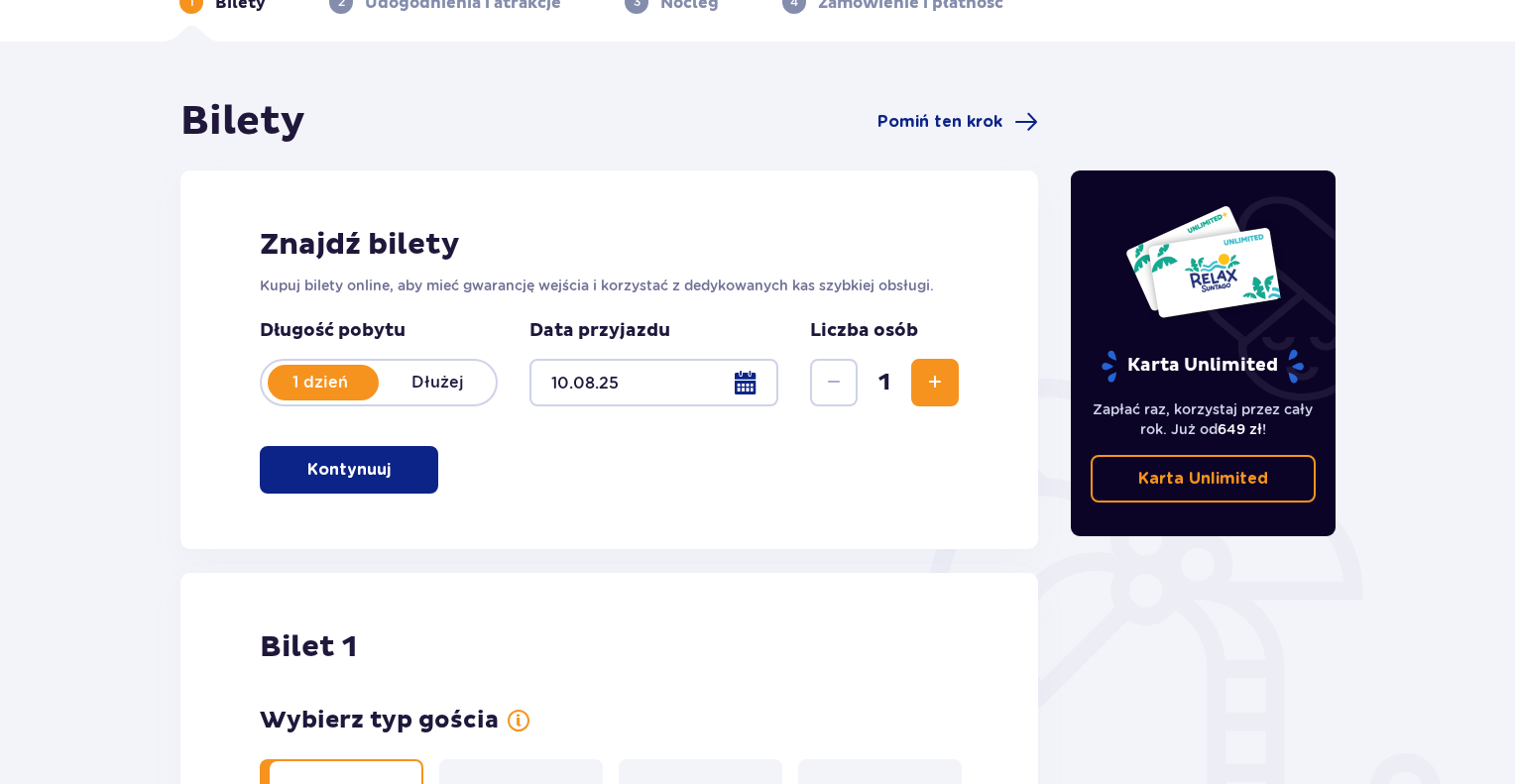 scroll, scrollTop: 0, scrollLeft: 0, axis: both 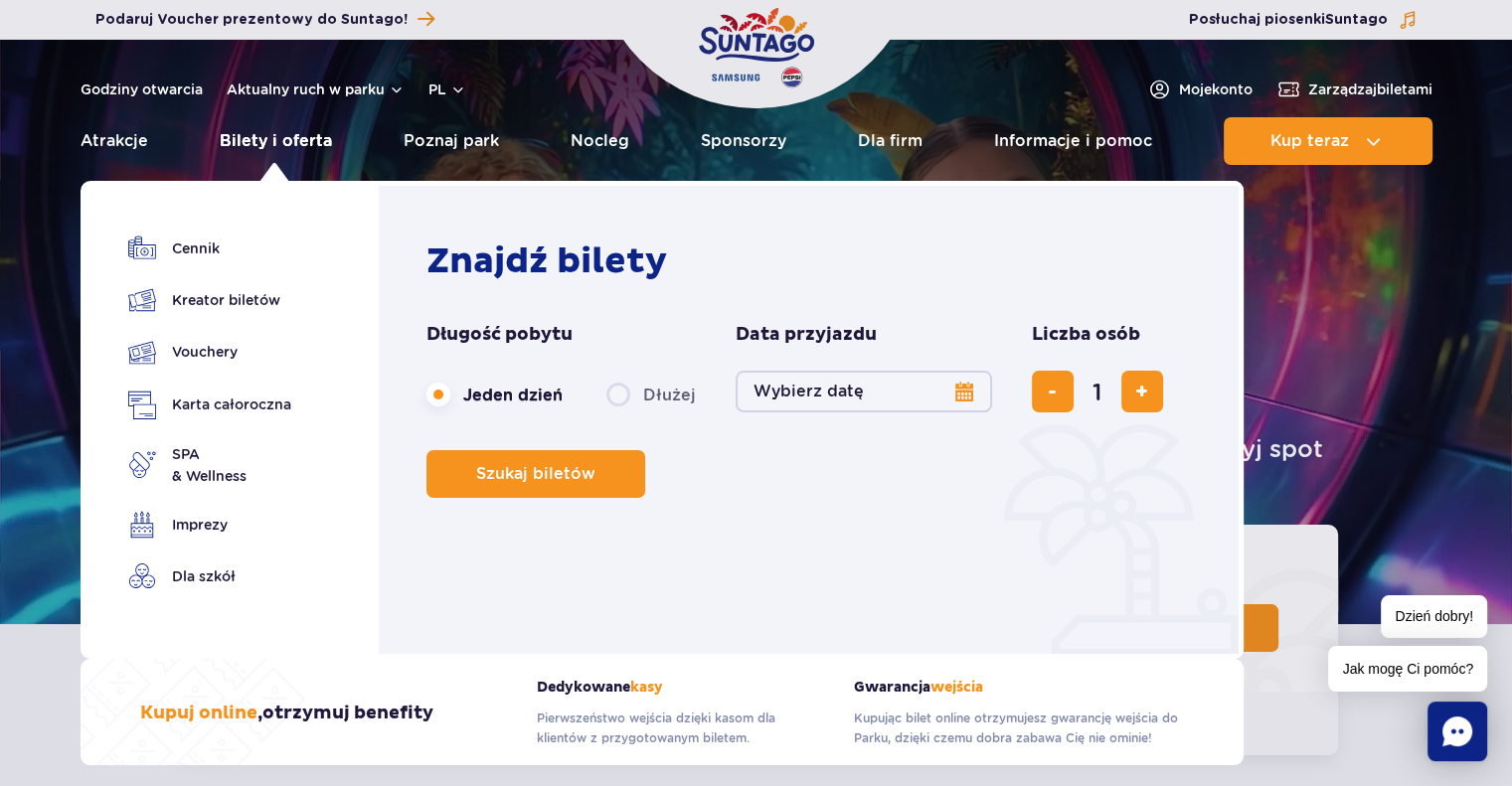 click on "Bilety i oferta" at bounding box center [275, 141] 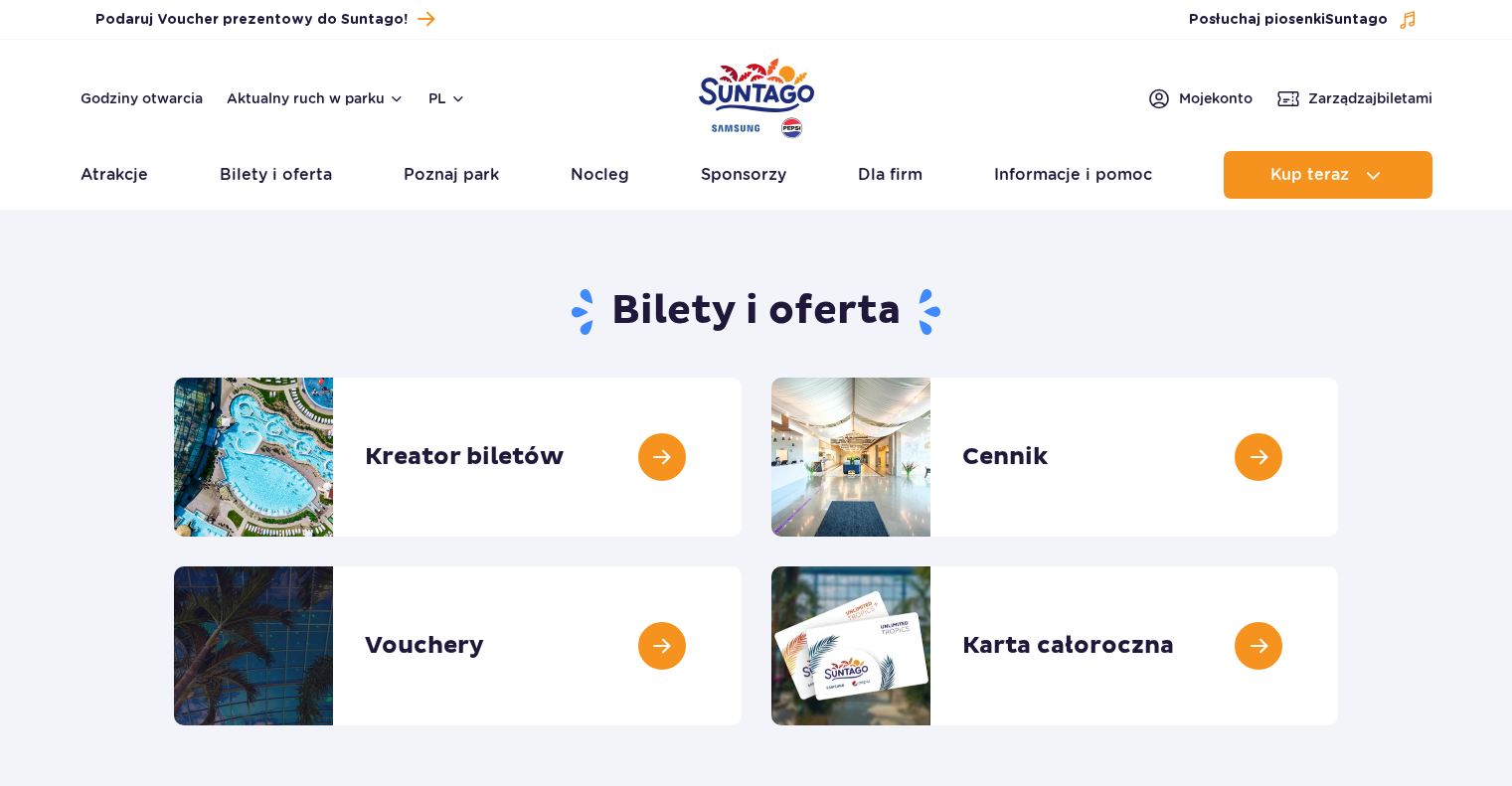 scroll, scrollTop: 0, scrollLeft: 0, axis: both 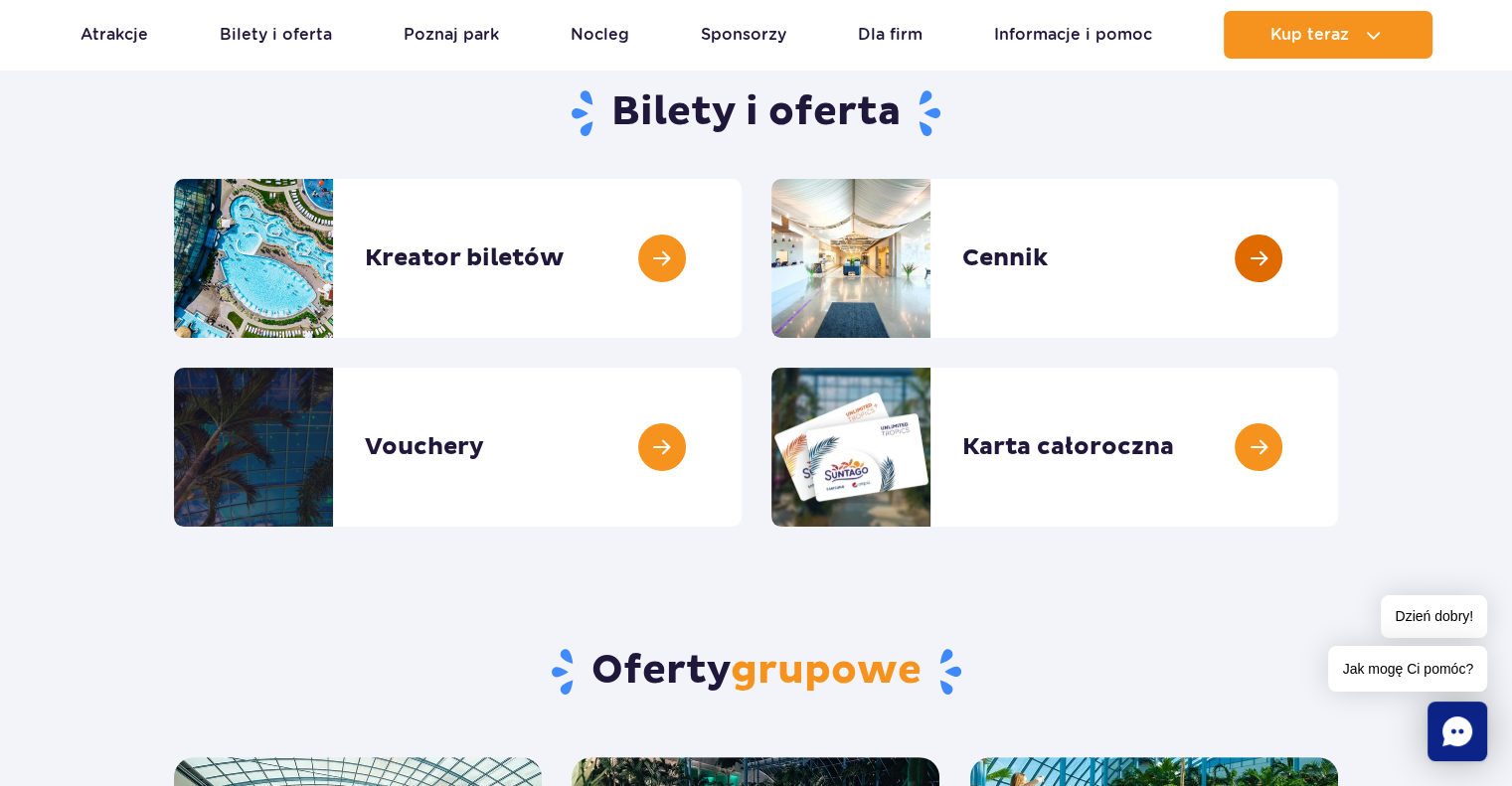click at bounding box center (1338, 258) 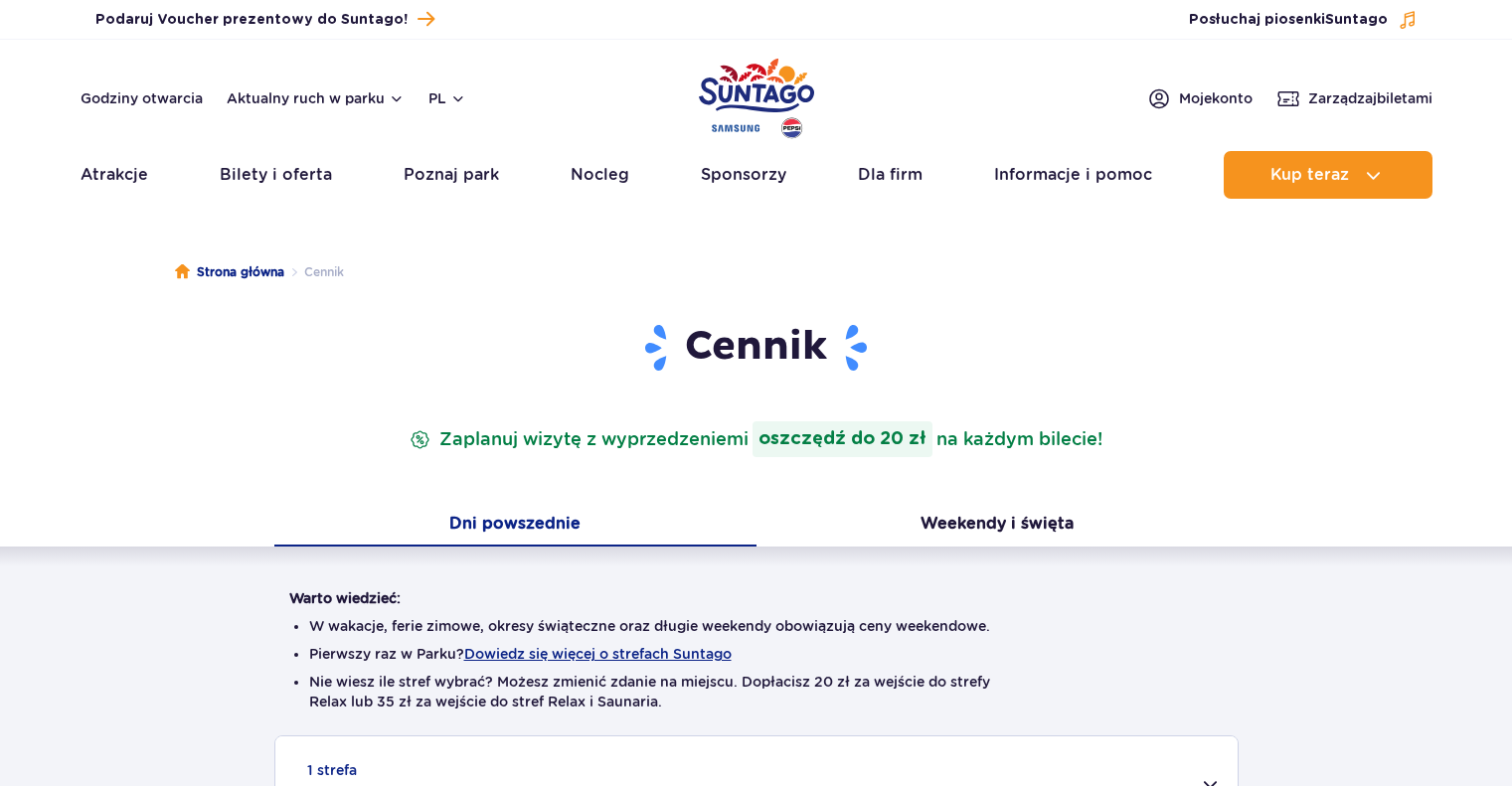 scroll, scrollTop: 0, scrollLeft: 0, axis: both 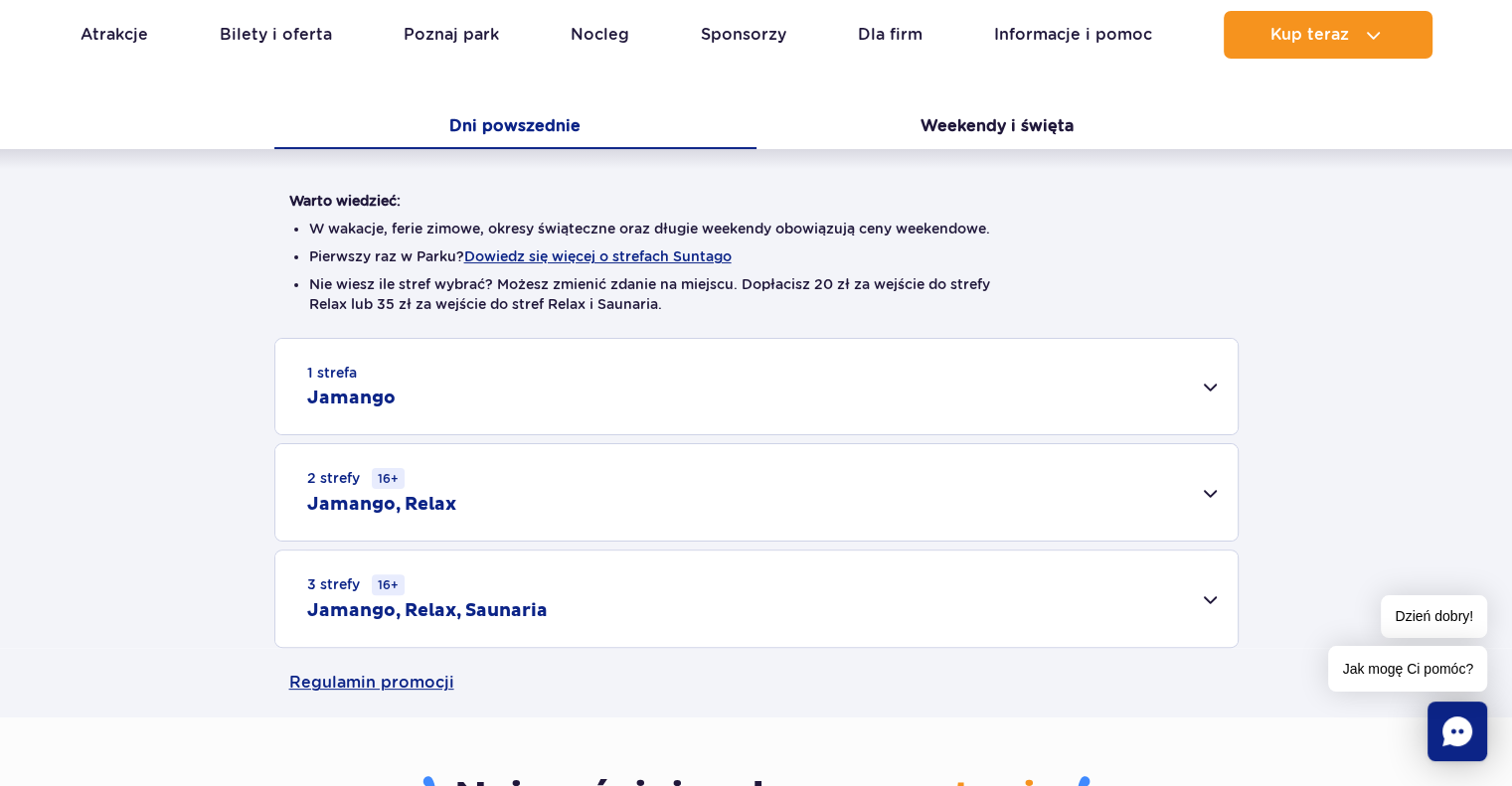 click on "2 strefy  16+
Jamango, Relax" at bounding box center (756, 492) 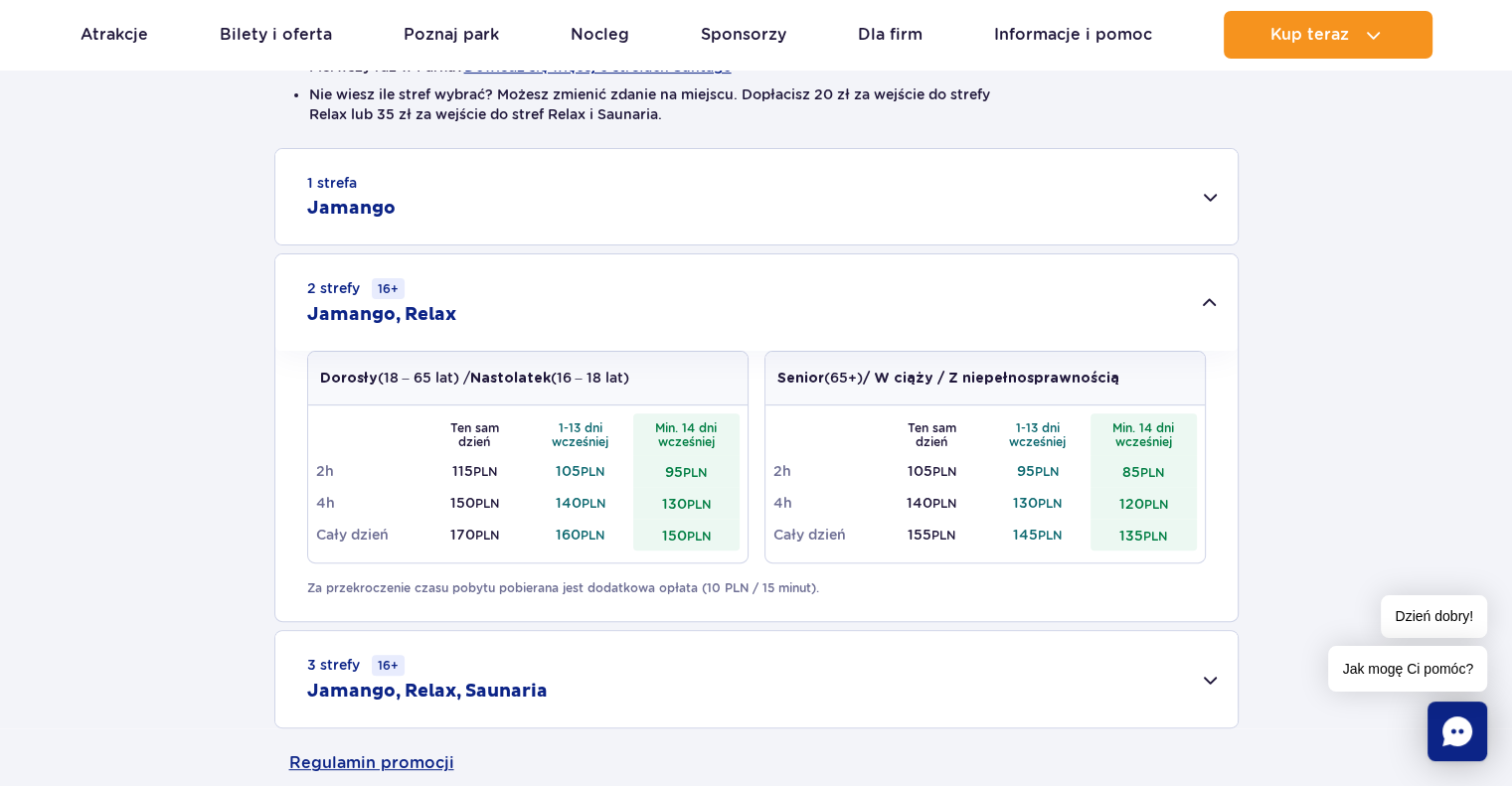 scroll, scrollTop: 596, scrollLeft: 0, axis: vertical 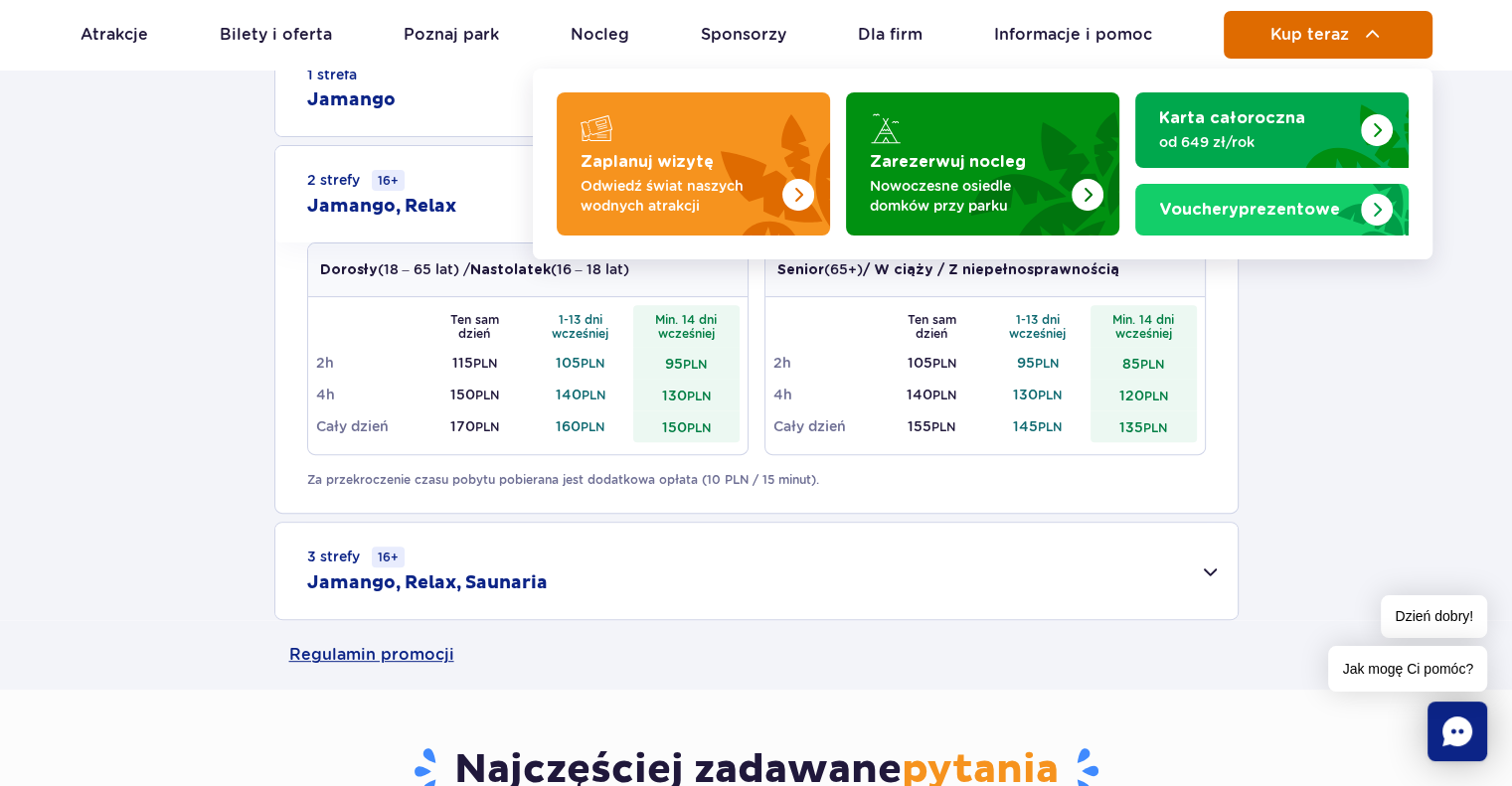 click on "Kup teraz" at bounding box center (1328, 35) 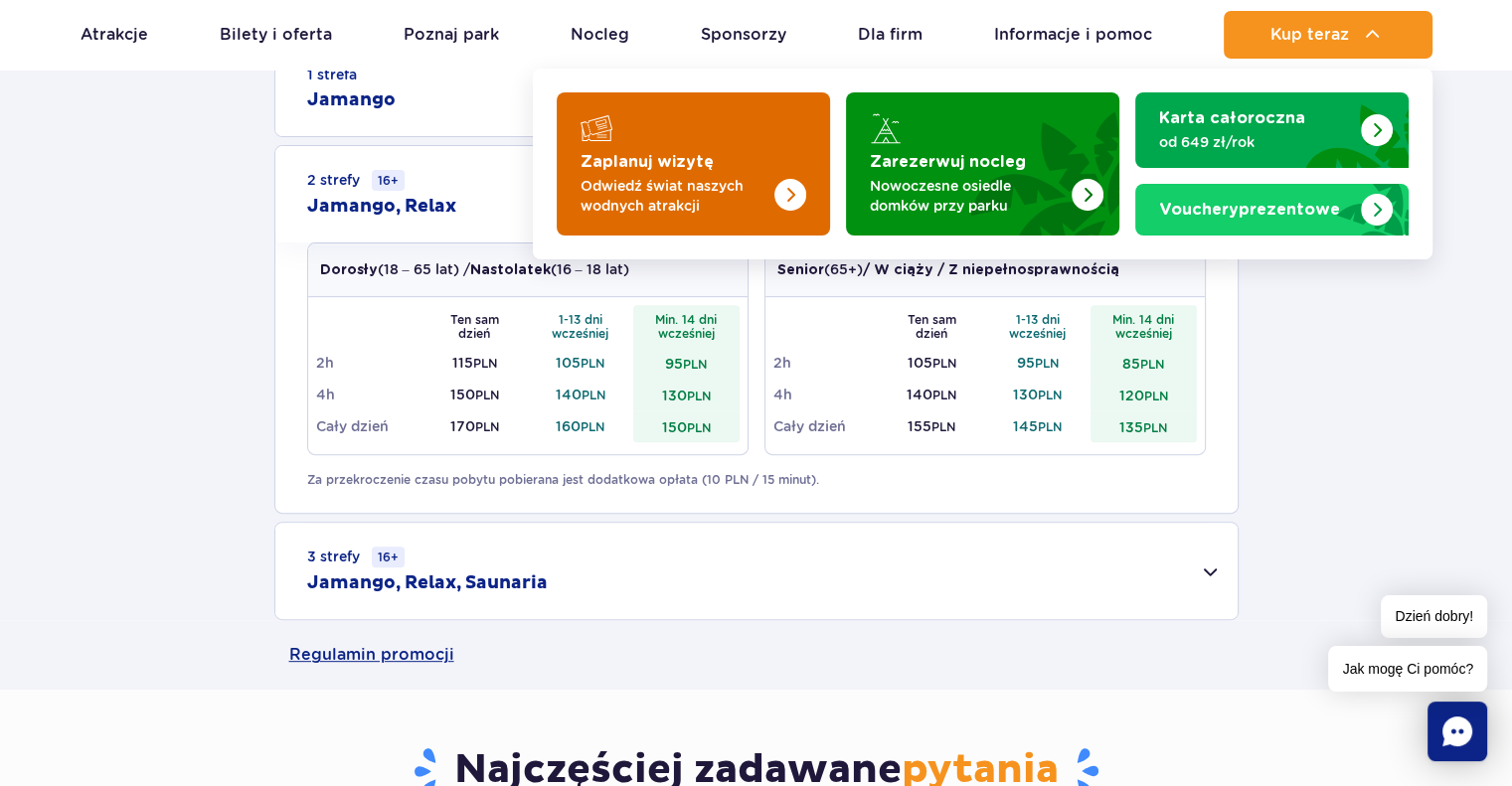 click on "Zaplanuj wizytę" at bounding box center (647, 162) 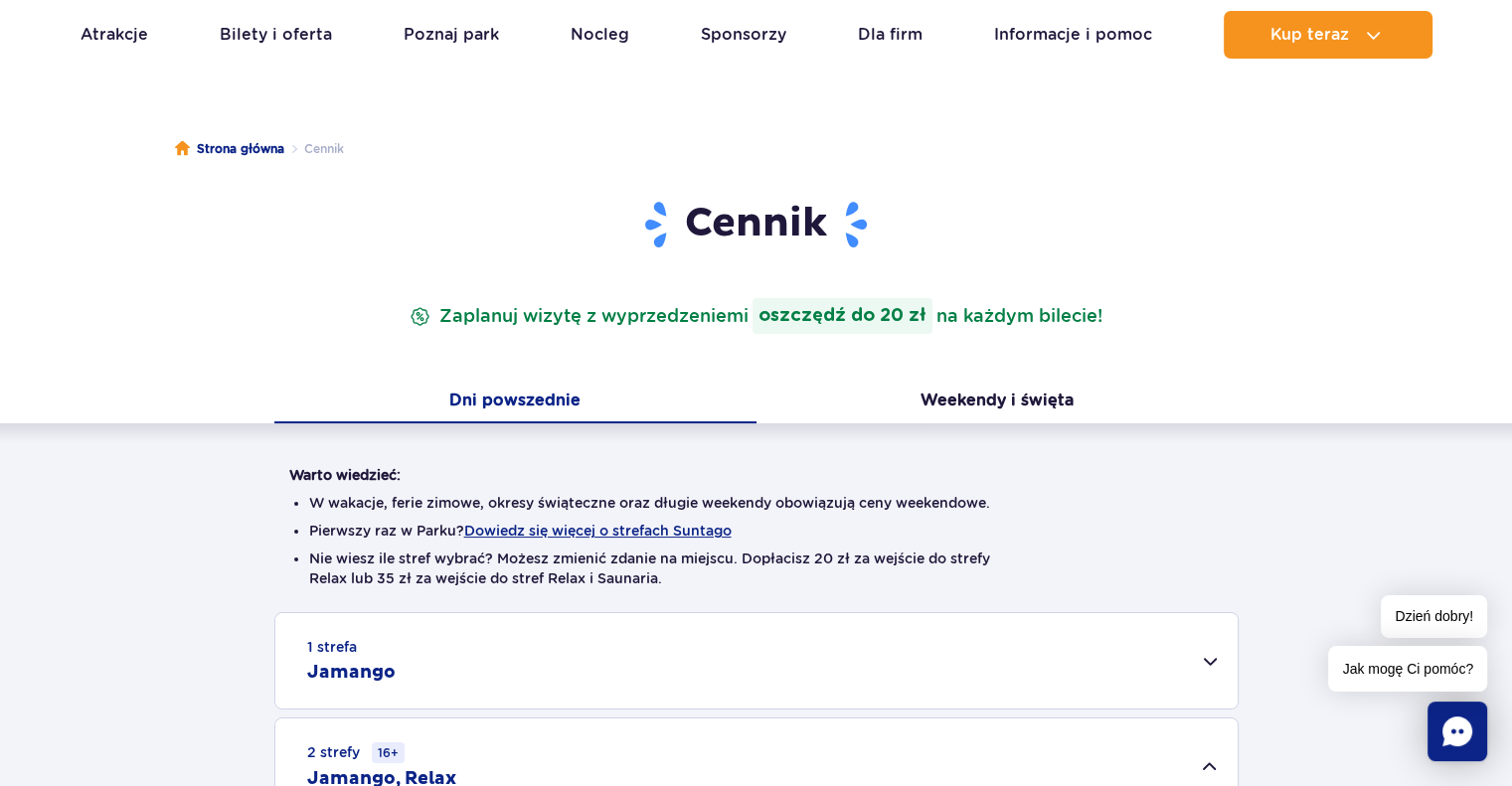 scroll, scrollTop: 0, scrollLeft: 0, axis: both 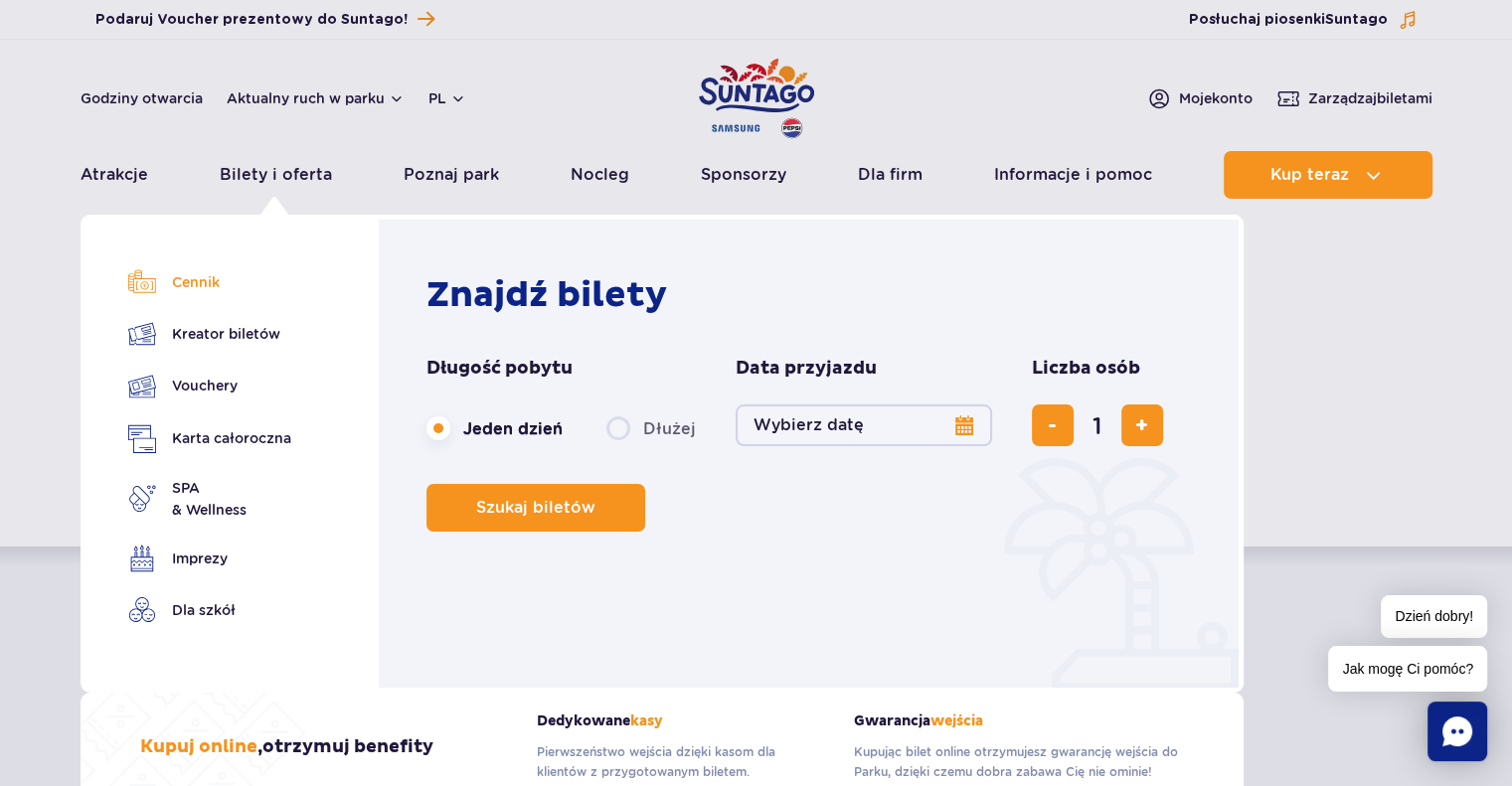 click on "Cennik" at bounding box center [210, 282] 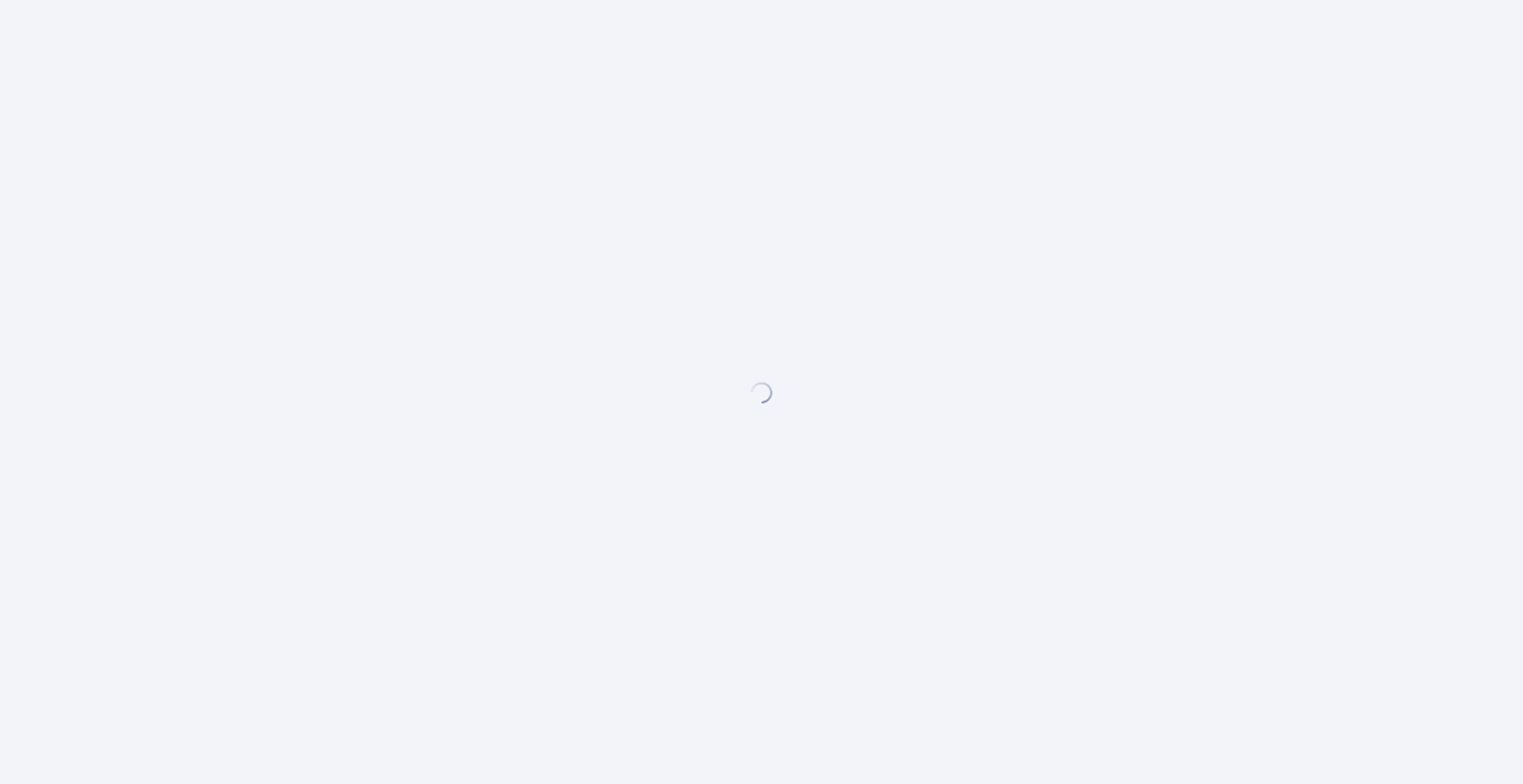 scroll, scrollTop: 0, scrollLeft: 0, axis: both 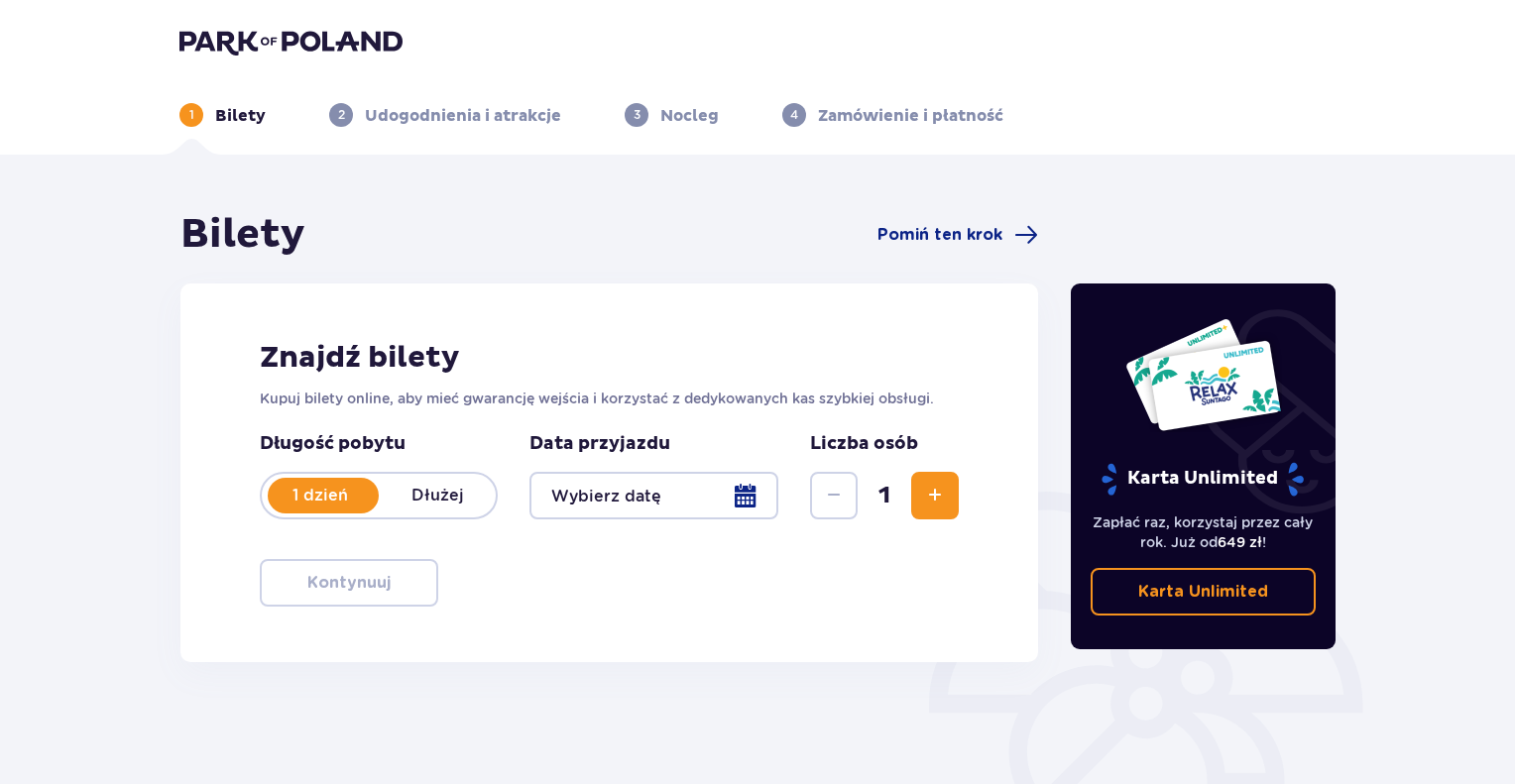 click at bounding box center (653, 496) 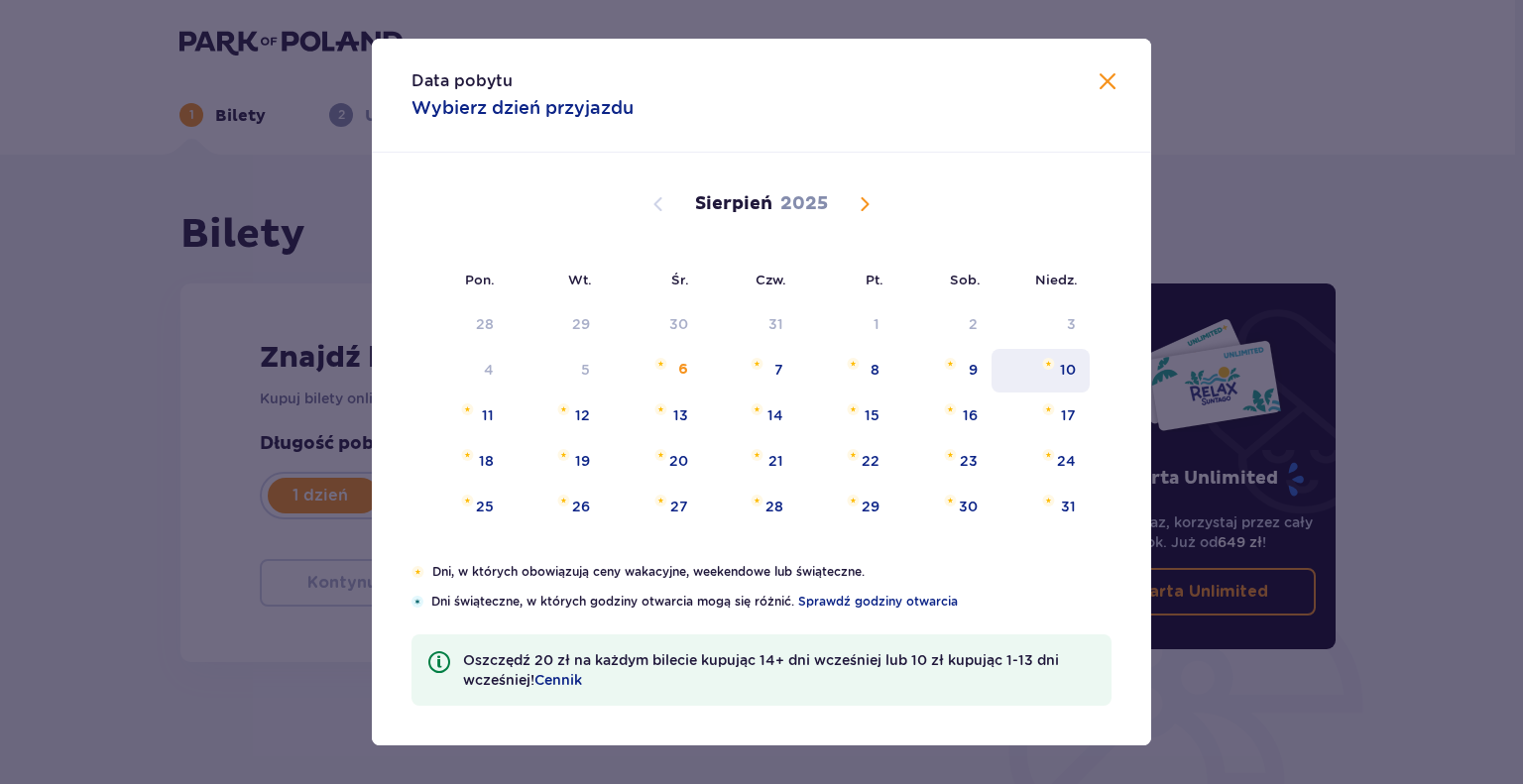 click on "10" at bounding box center (1068, 370) 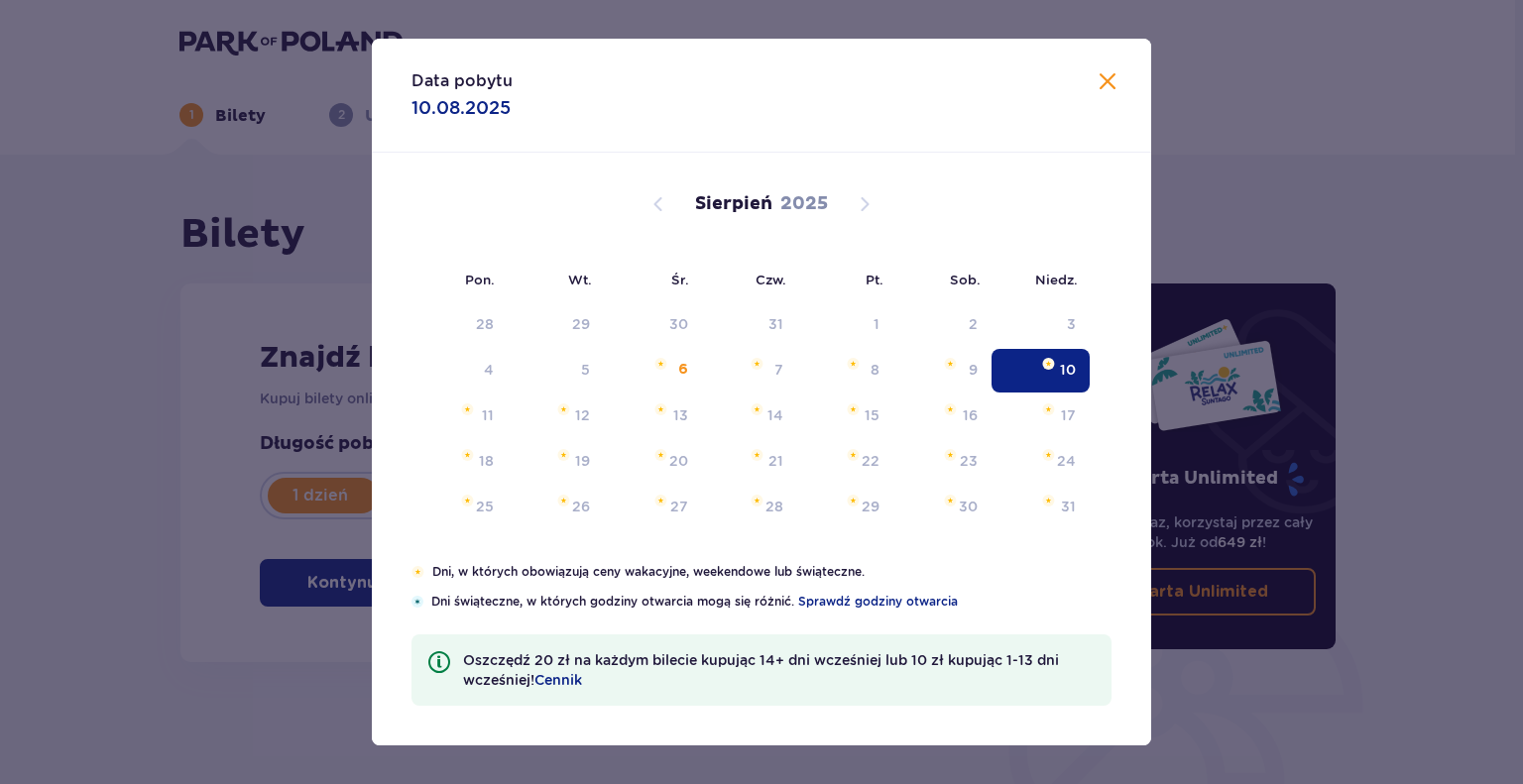type on "10.08.25" 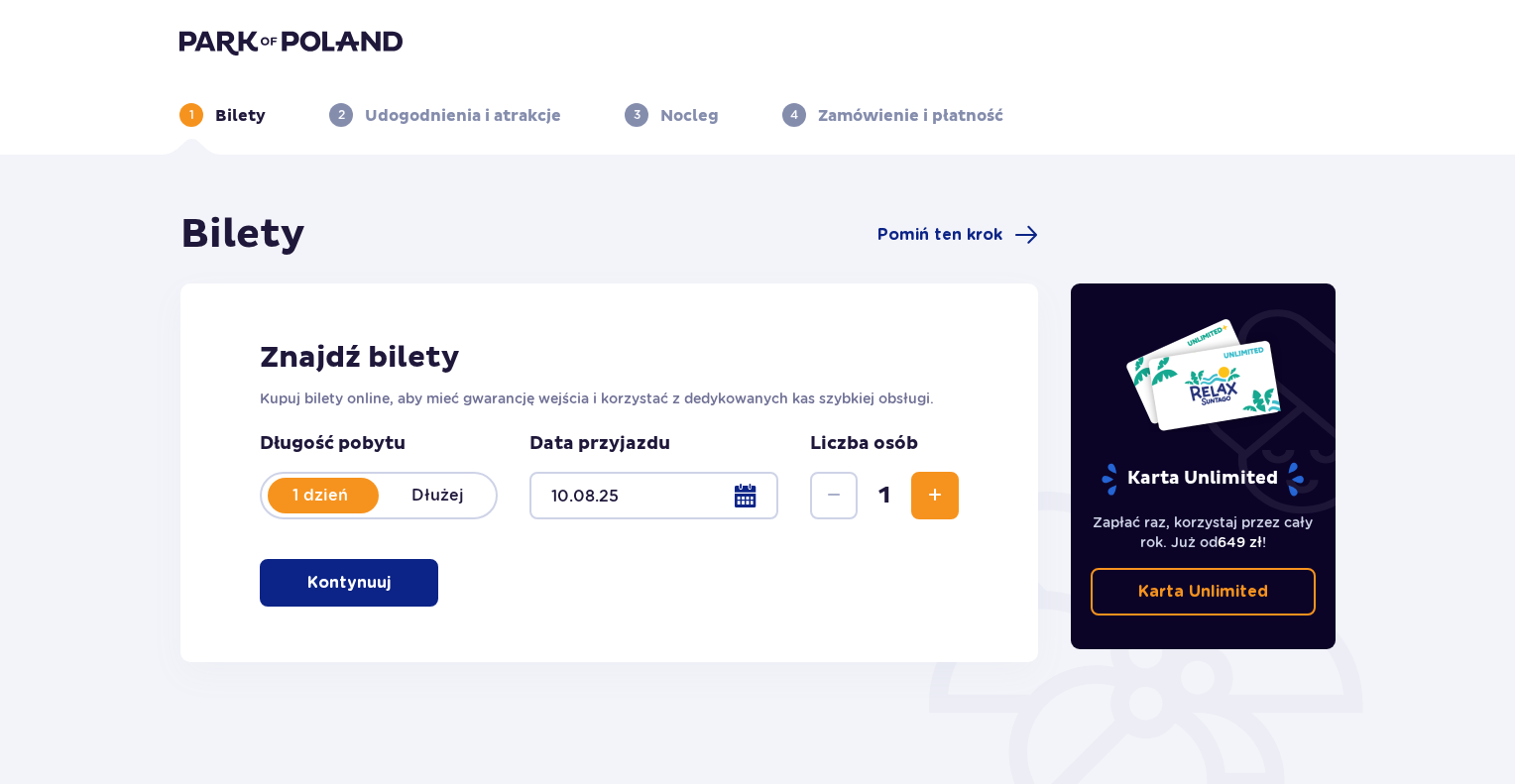 click on "Kontynuuj" at bounding box center (349, 583) 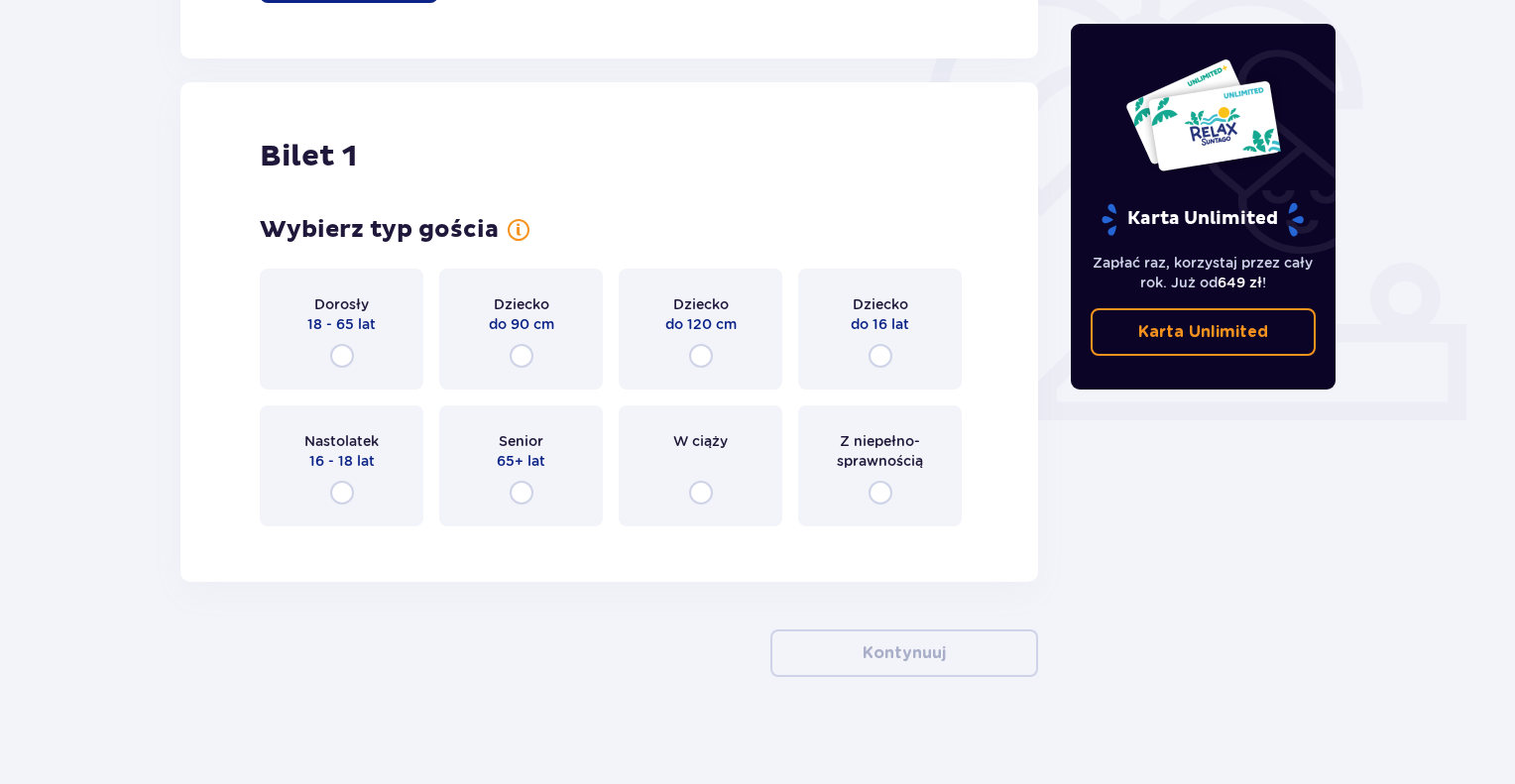 scroll, scrollTop: 615, scrollLeft: 0, axis: vertical 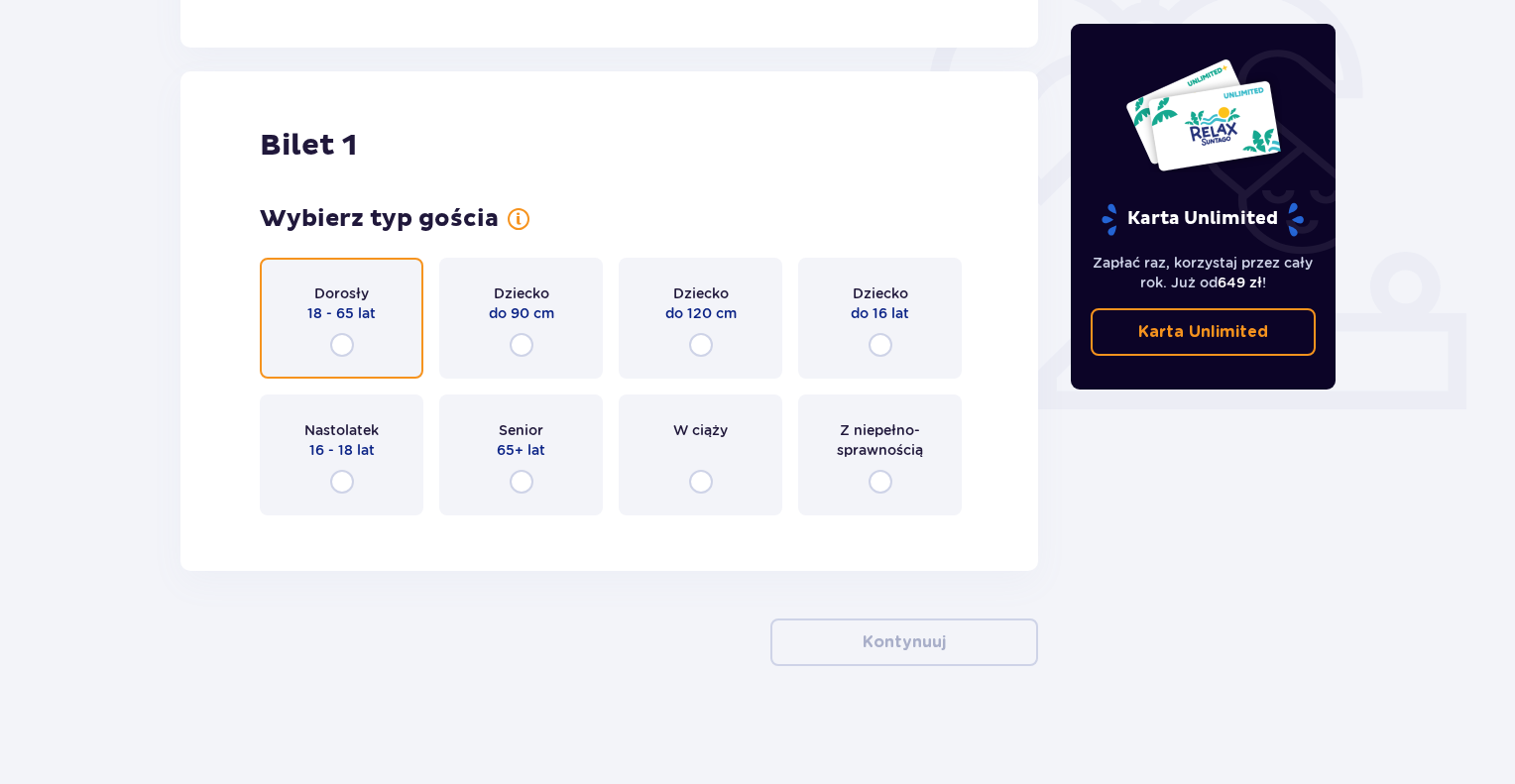 click at bounding box center [342, 345] 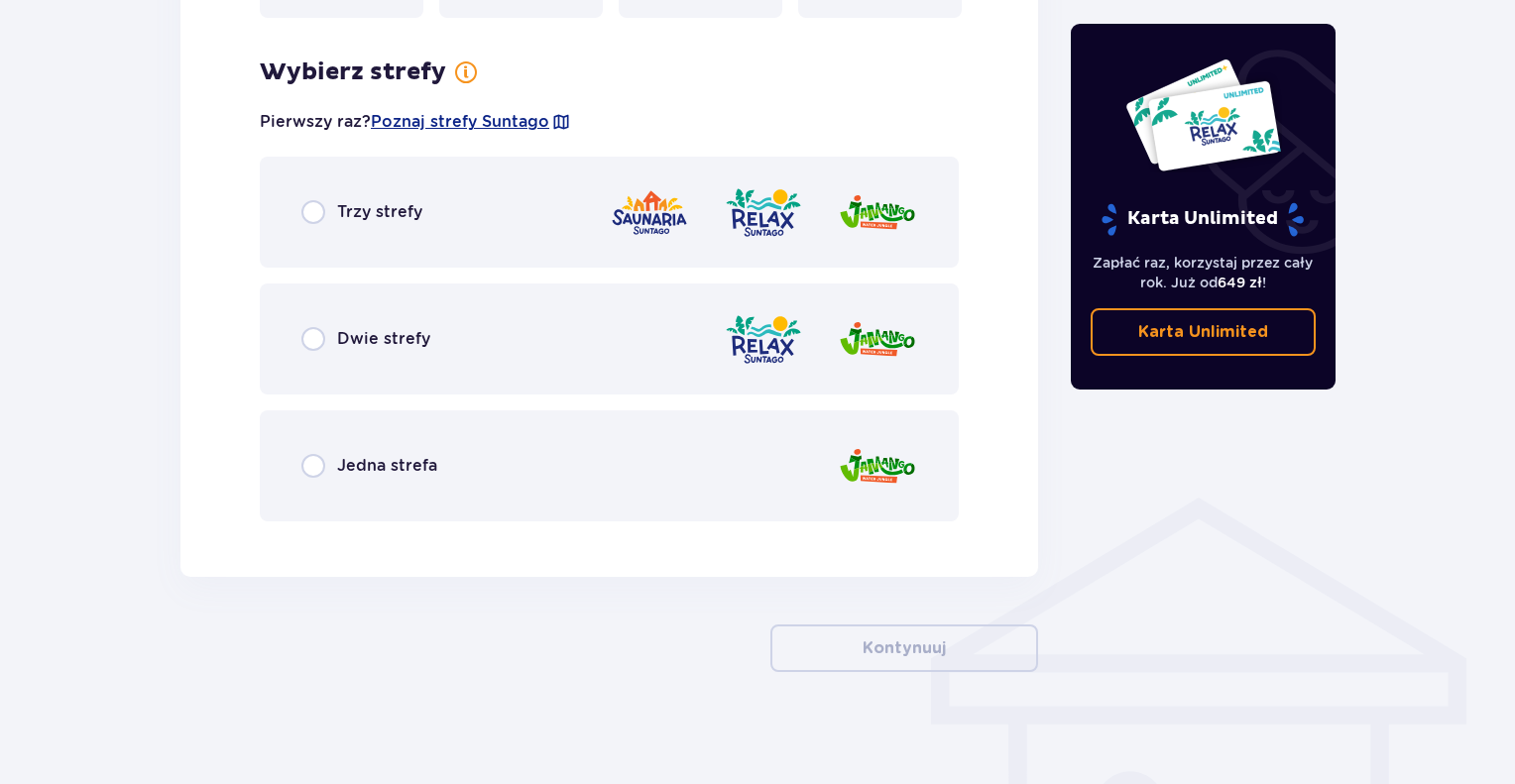 scroll, scrollTop: 1118, scrollLeft: 0, axis: vertical 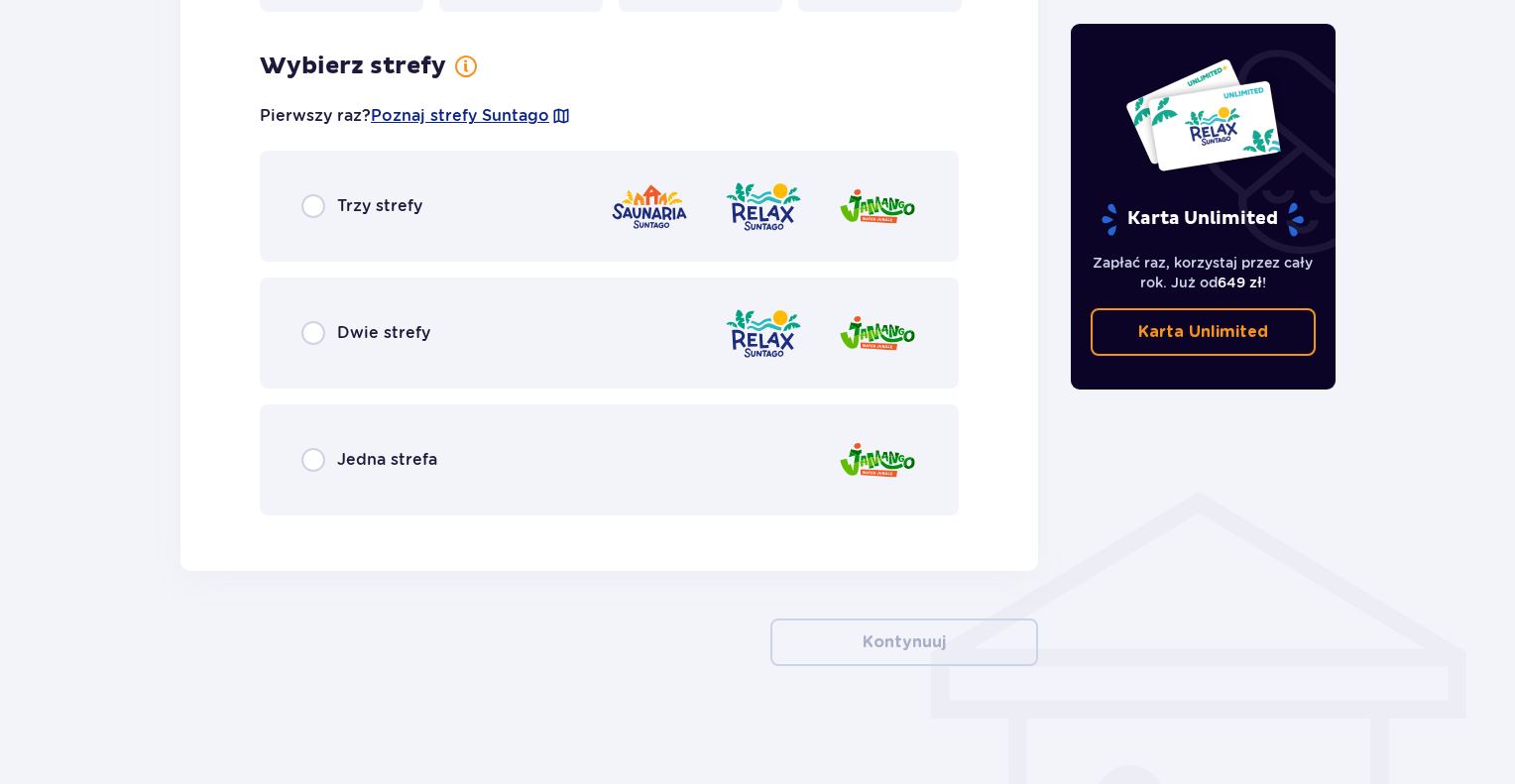 click on "Dwie strefy" at bounding box center [609, 333] 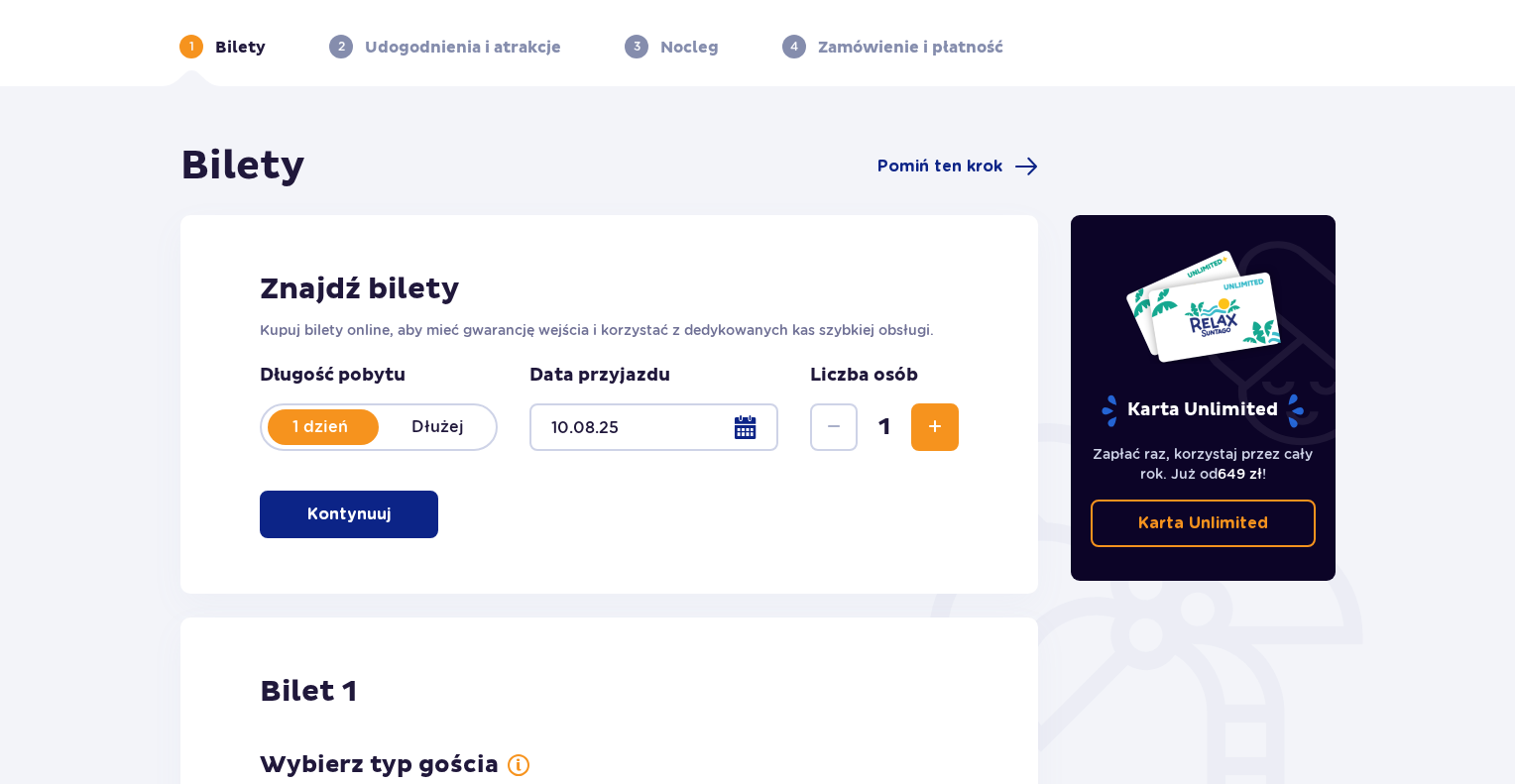 scroll, scrollTop: 0, scrollLeft: 0, axis: both 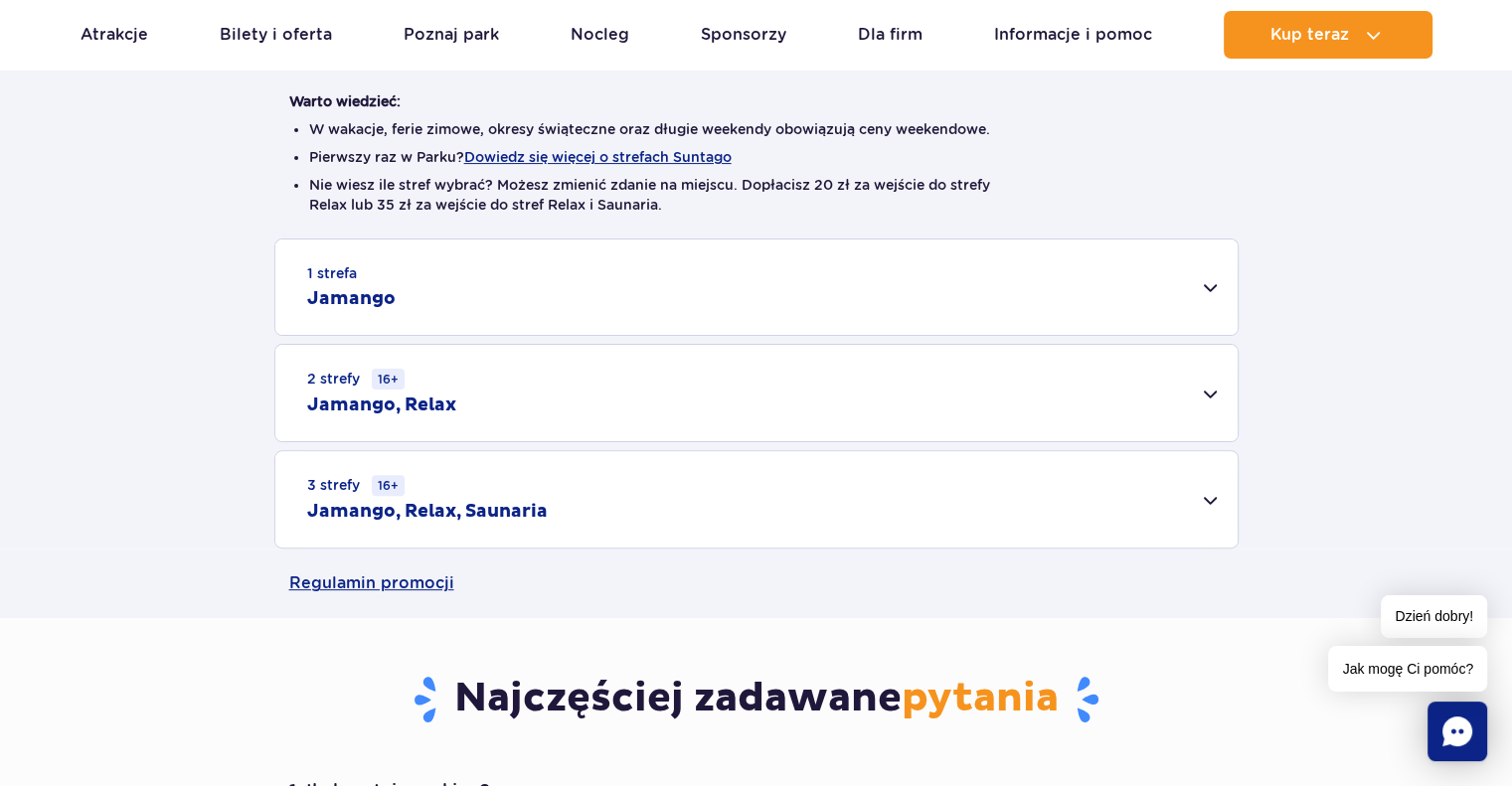 click on "2 strefy  16+
Jamango, Relax" at bounding box center (756, 393) 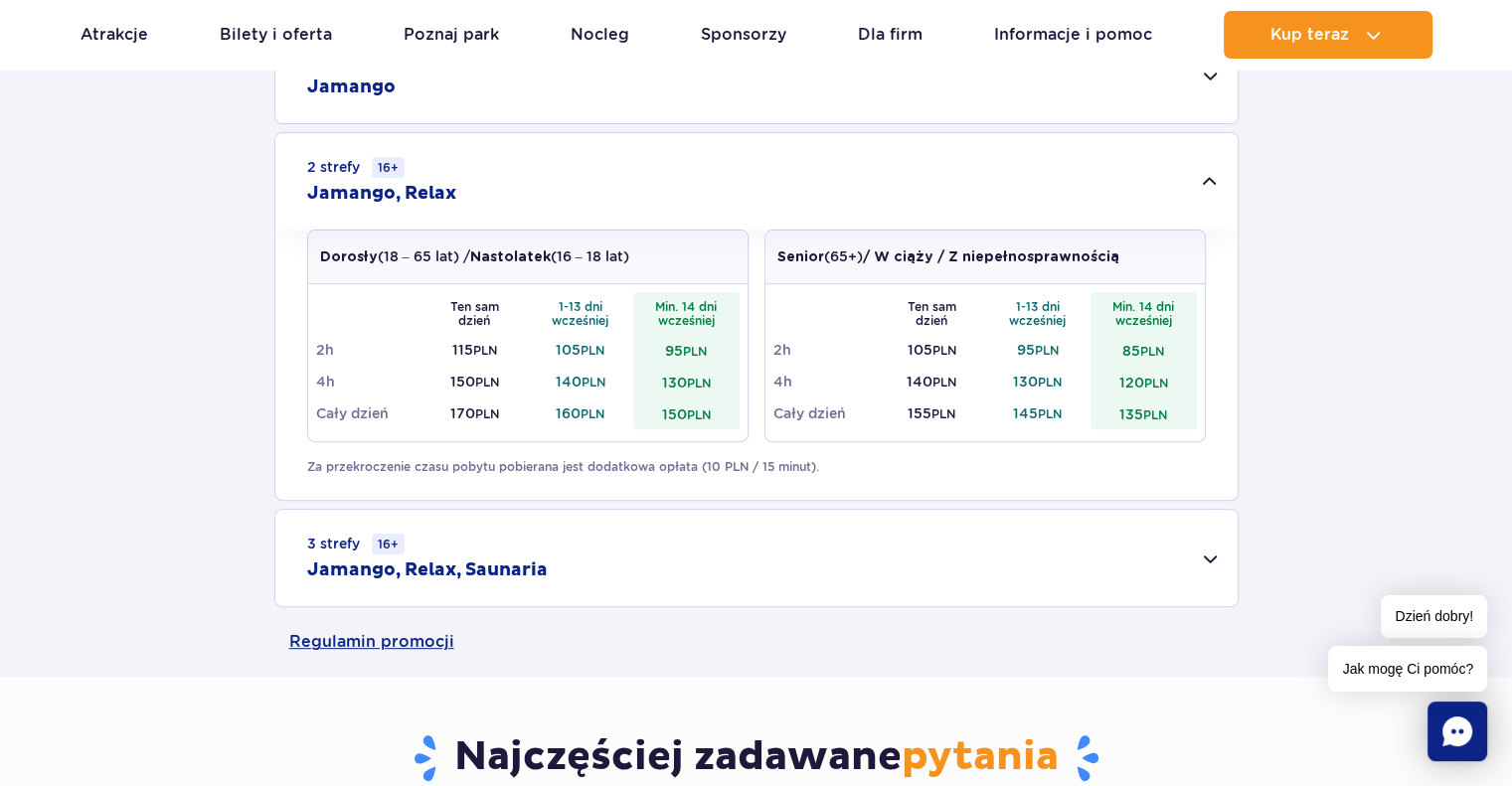 scroll, scrollTop: 795, scrollLeft: 0, axis: vertical 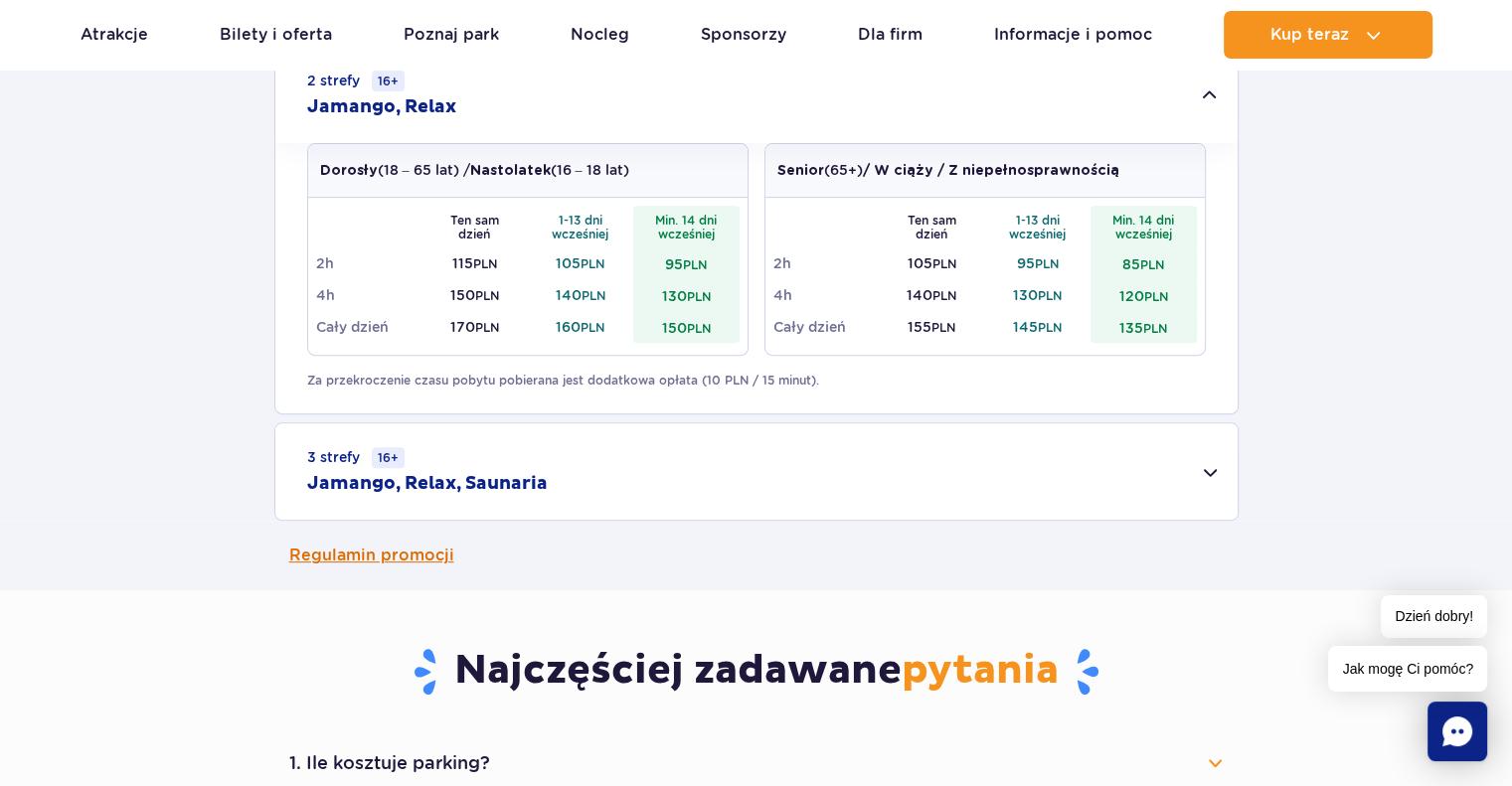 click on "Regulamin promocji" at bounding box center [756, 555] 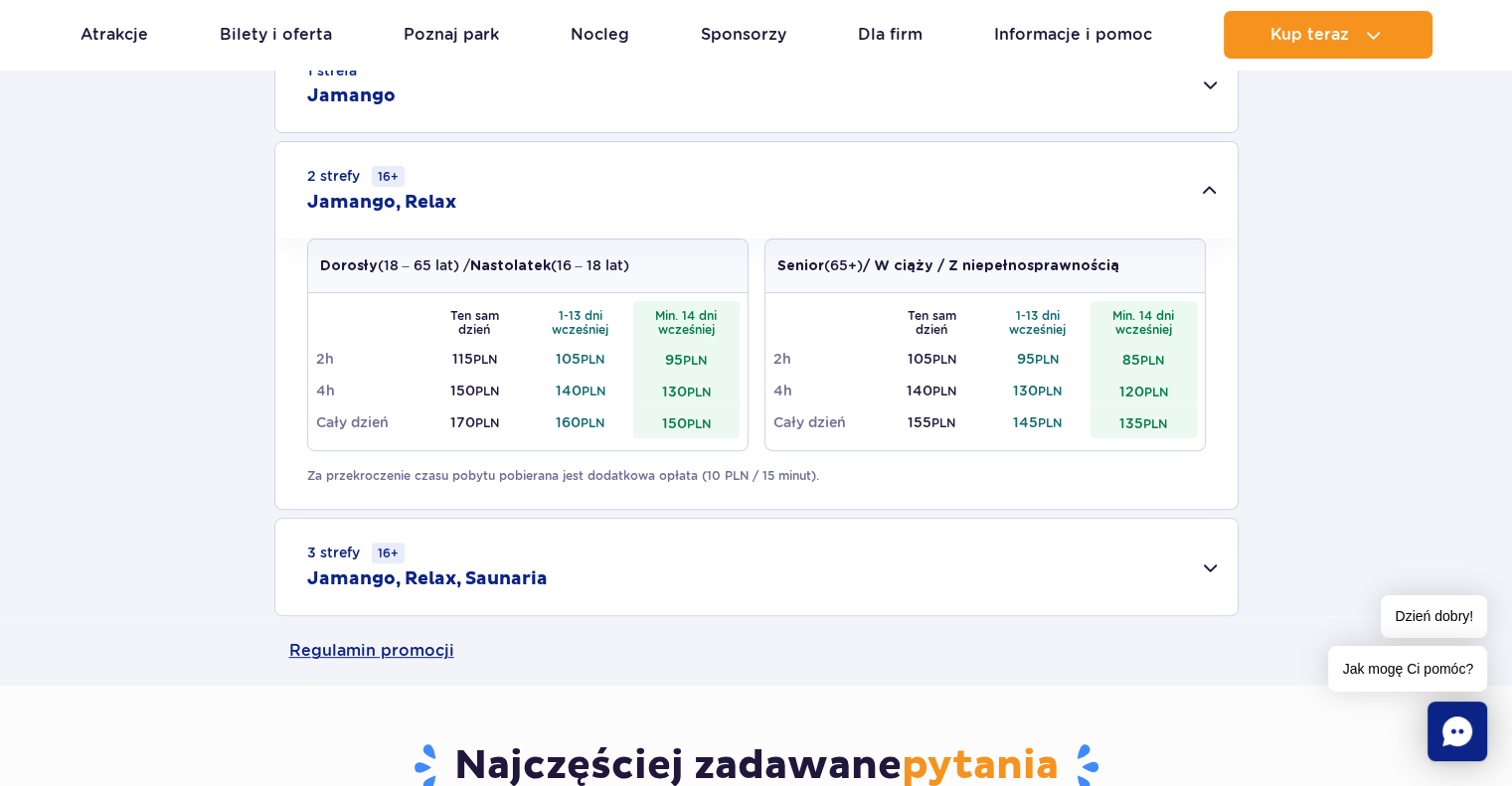 scroll, scrollTop: 397, scrollLeft: 0, axis: vertical 